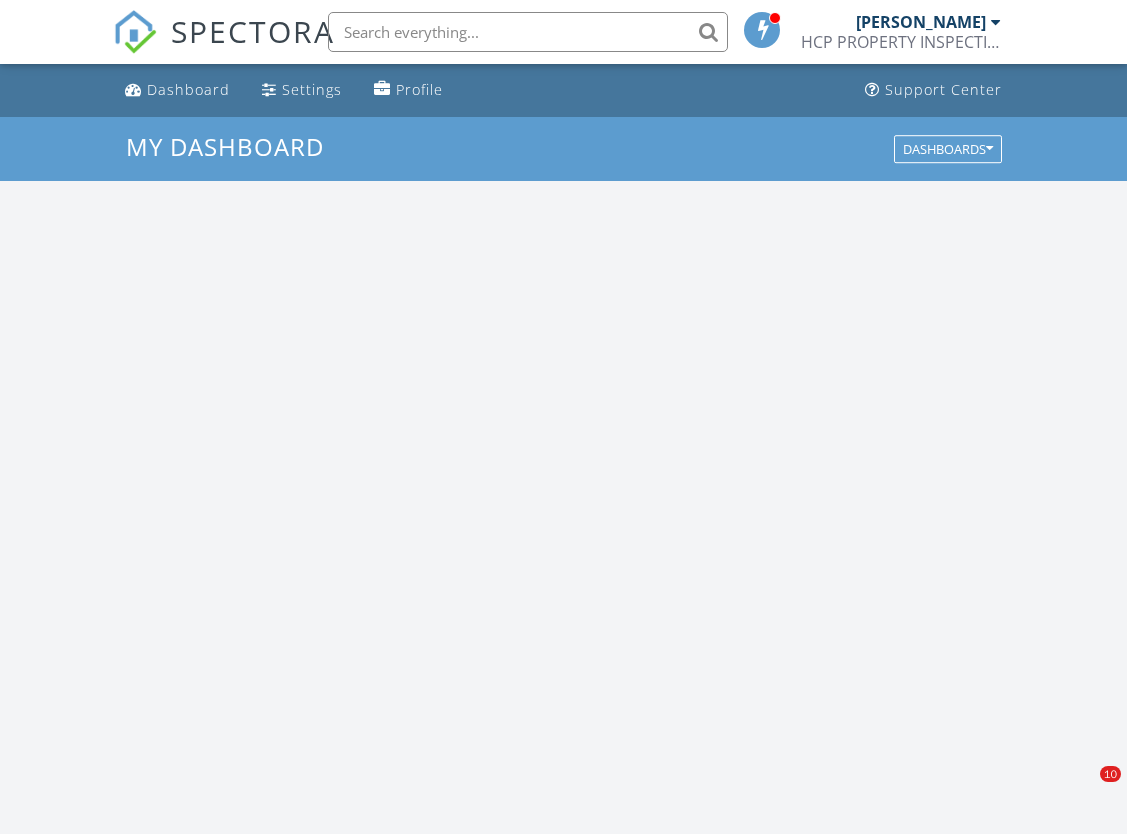 scroll, scrollTop: 0, scrollLeft: 0, axis: both 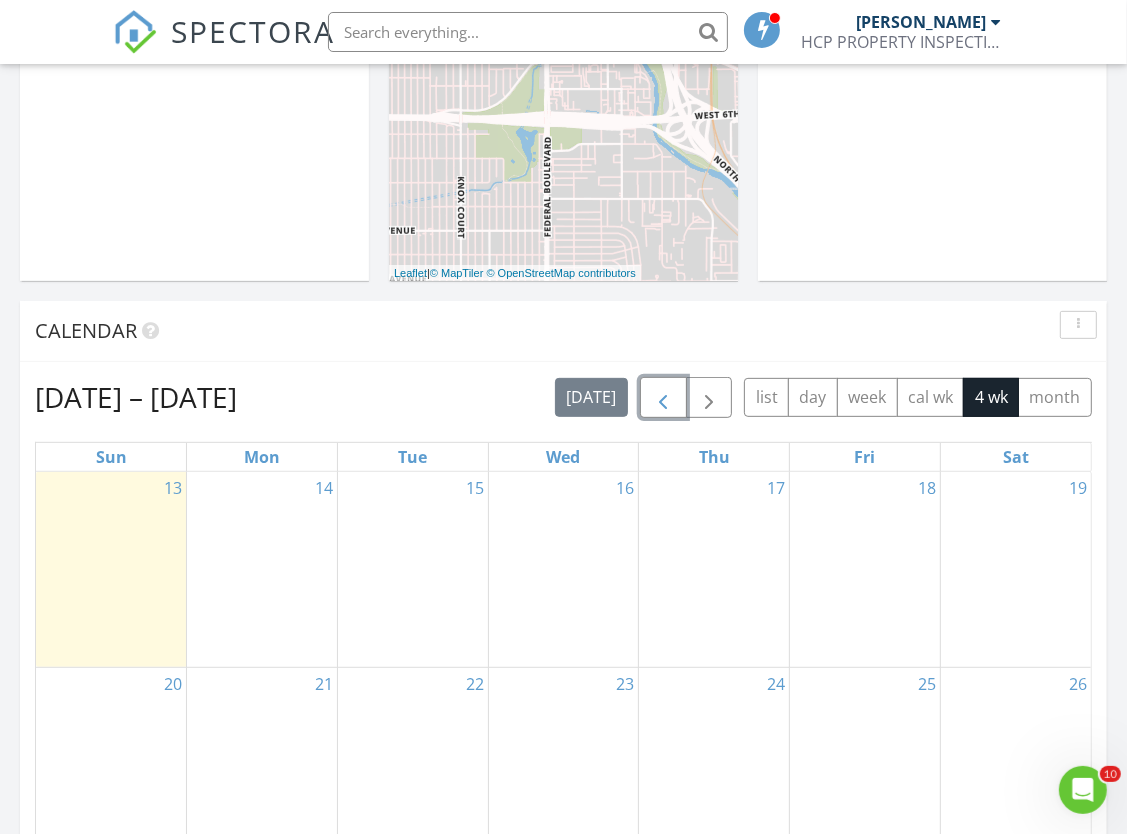 click at bounding box center (663, 398) 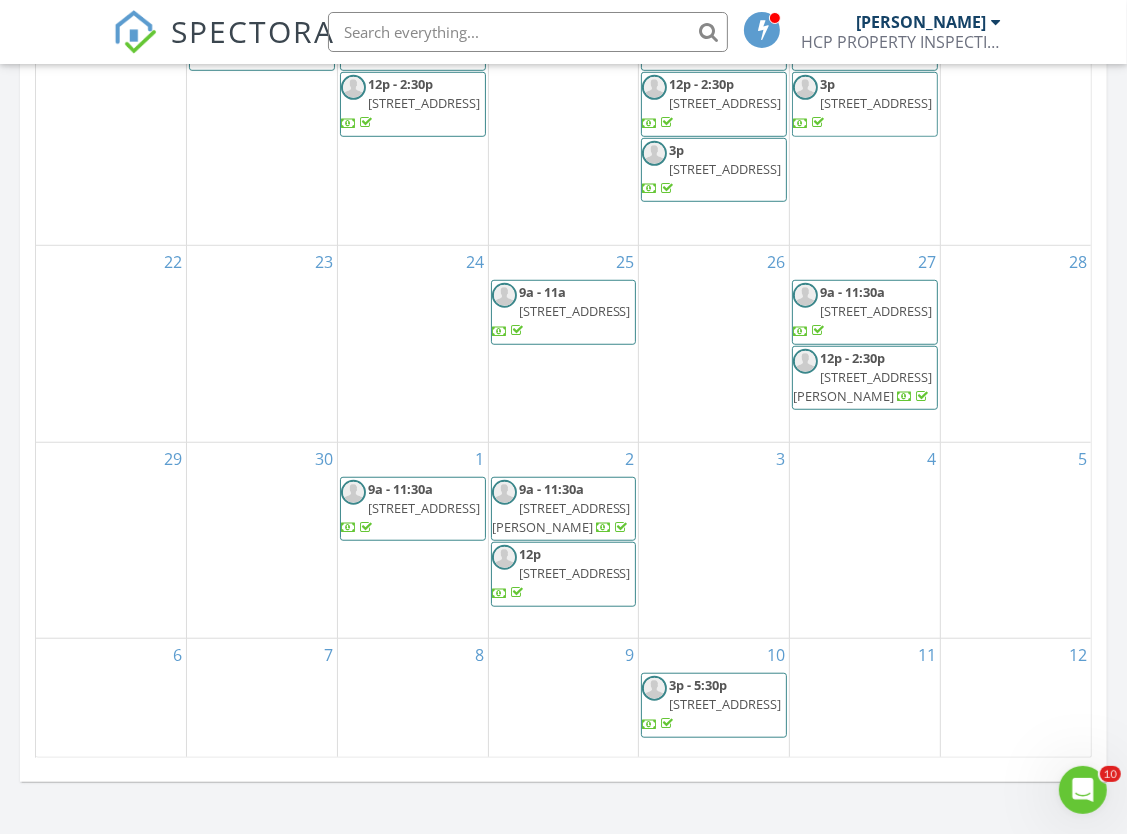 scroll, scrollTop: 1000, scrollLeft: 0, axis: vertical 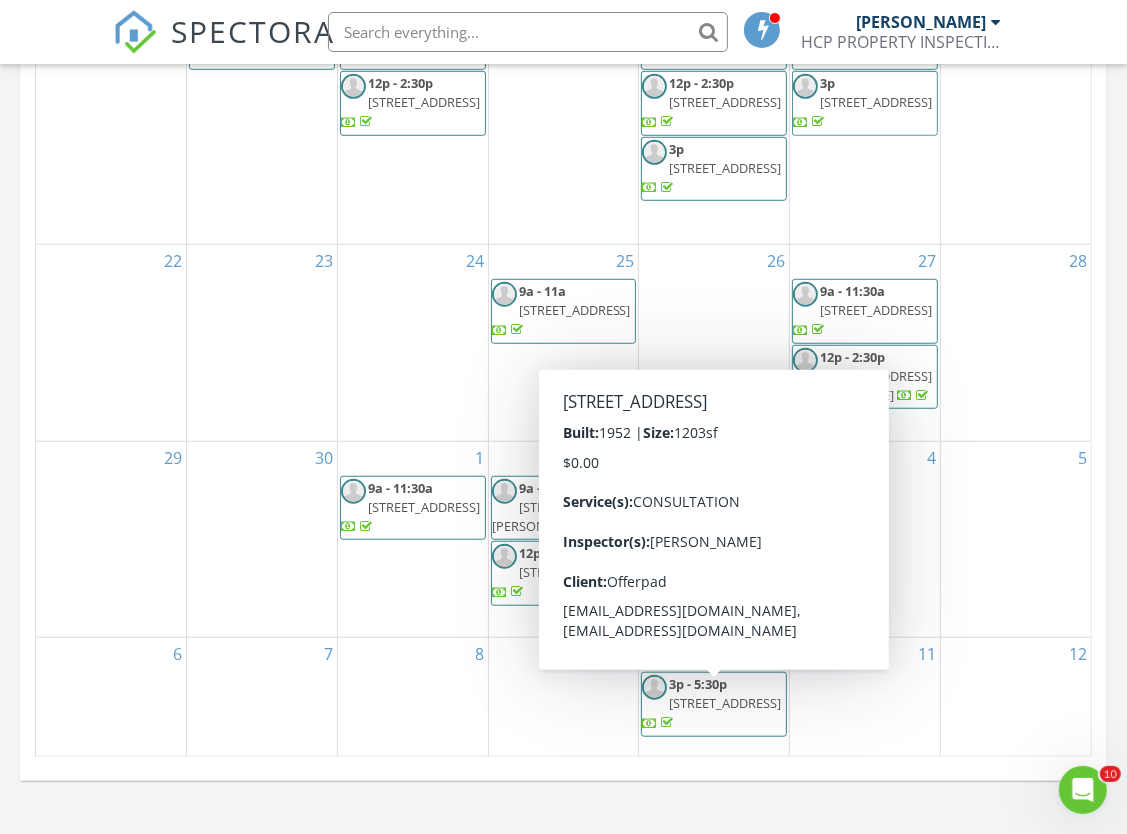 click on "5618 Sweetbriar St , Houston 77017" at bounding box center (725, 703) 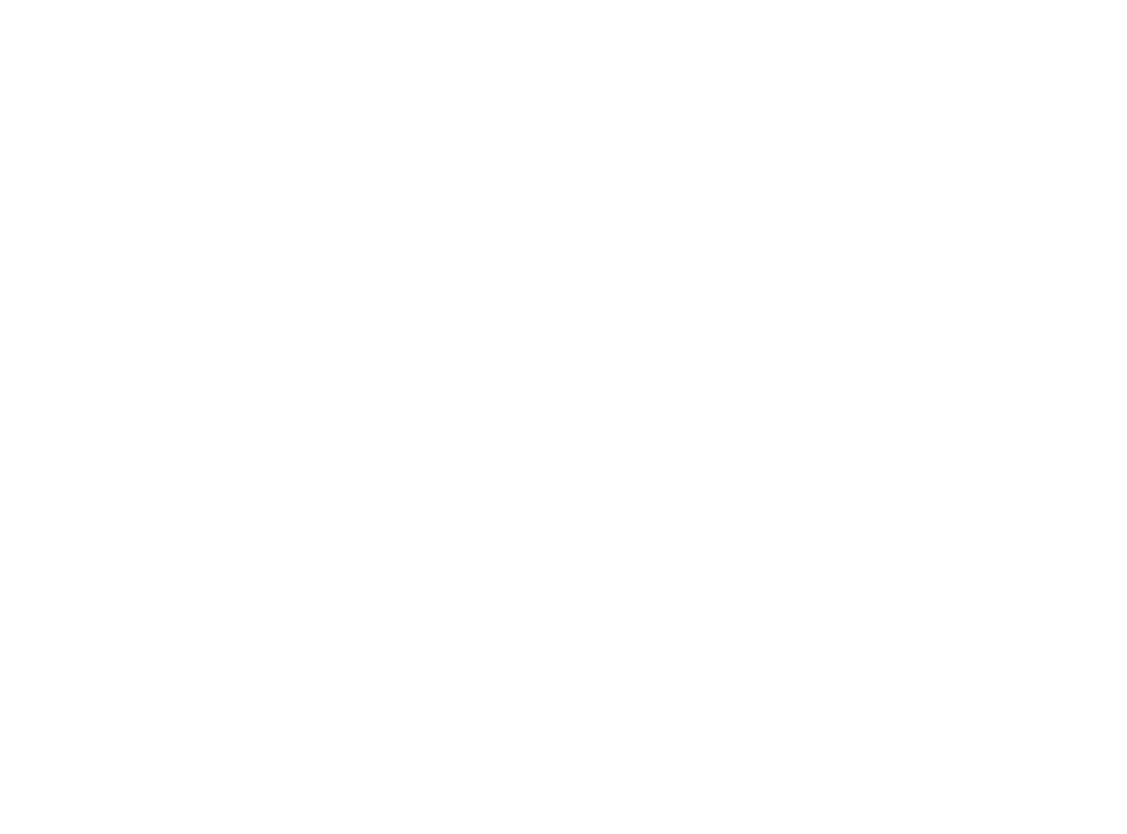 scroll, scrollTop: 0, scrollLeft: 0, axis: both 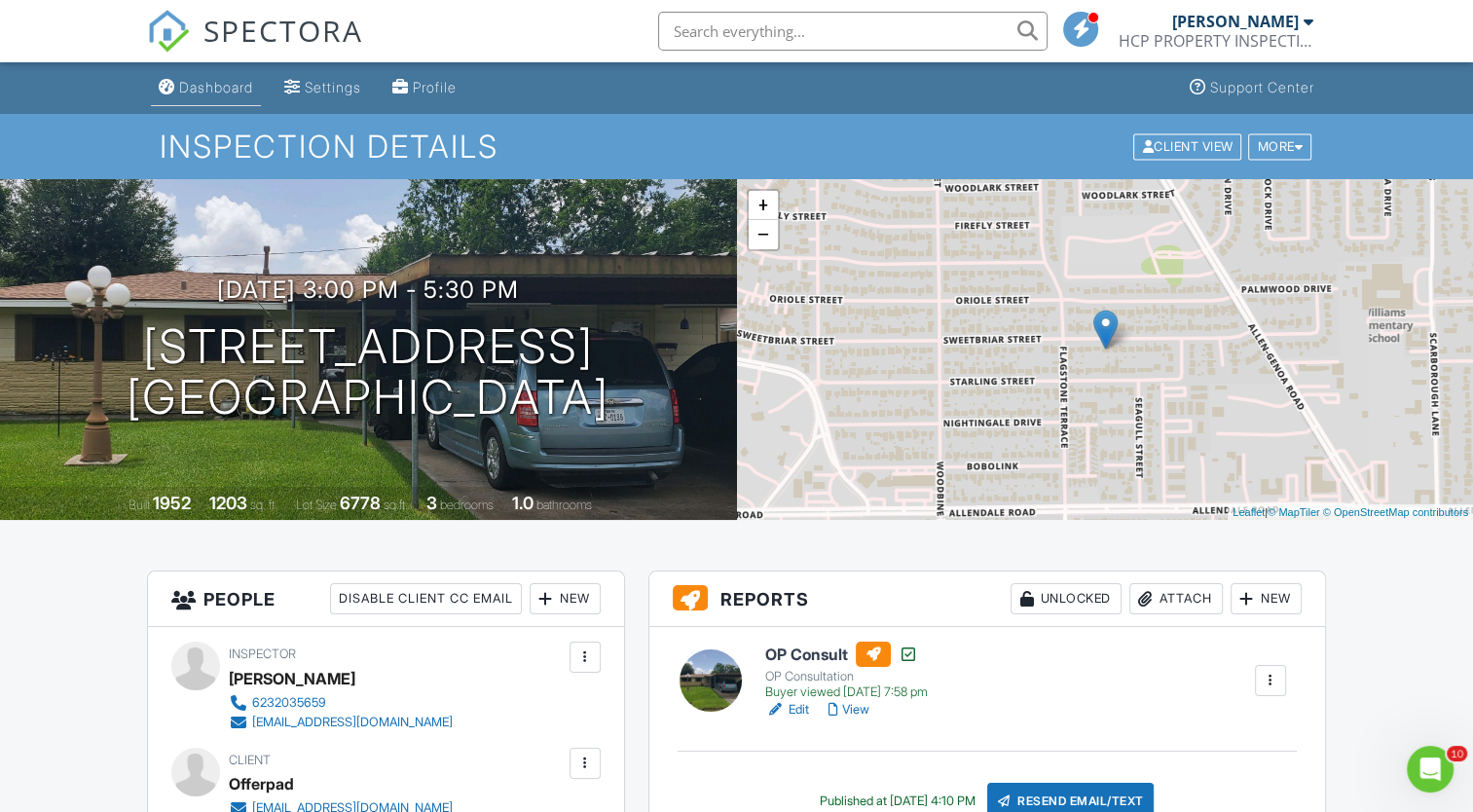 click on "Dashboard" at bounding box center (216, 87) 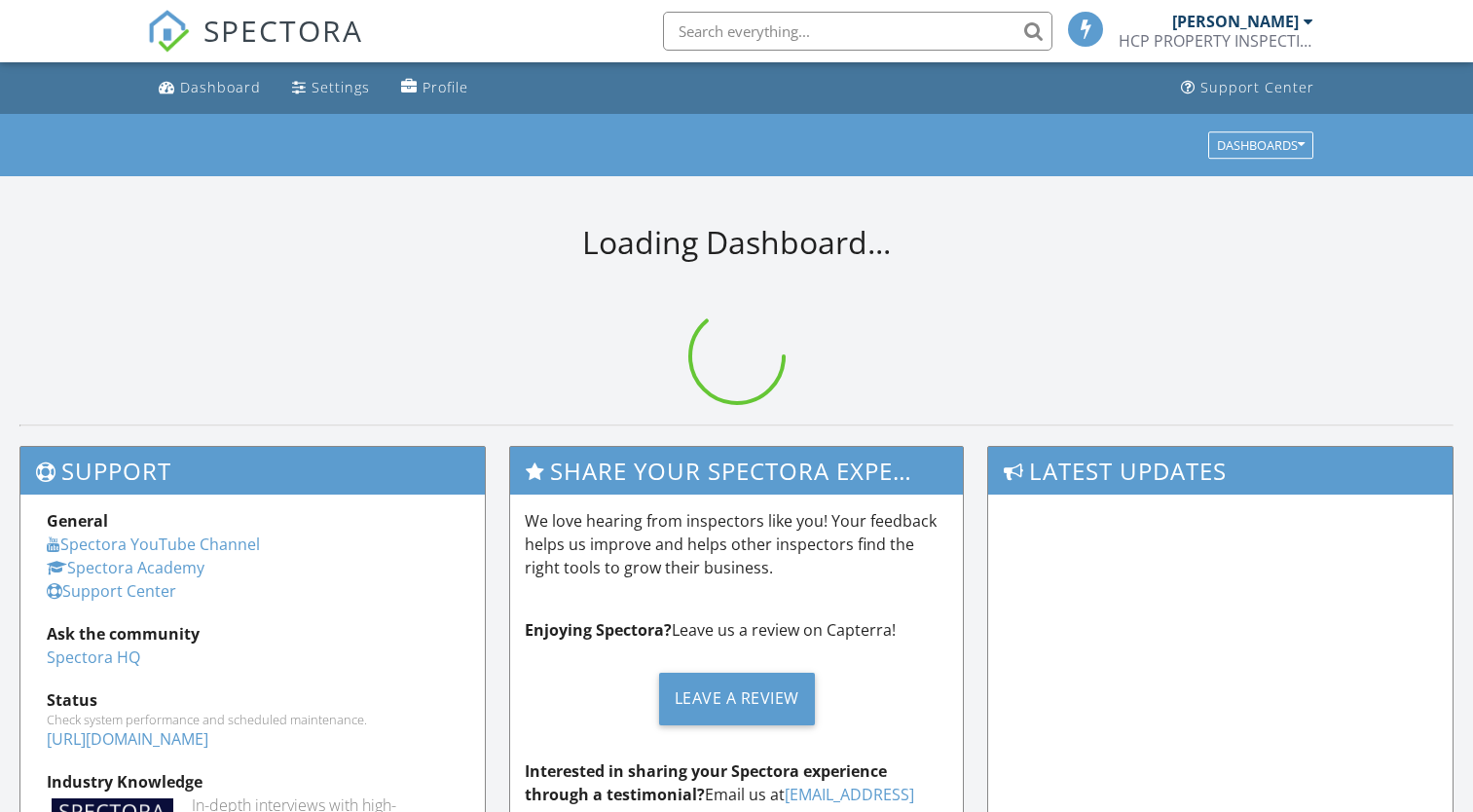 scroll, scrollTop: 0, scrollLeft: 0, axis: both 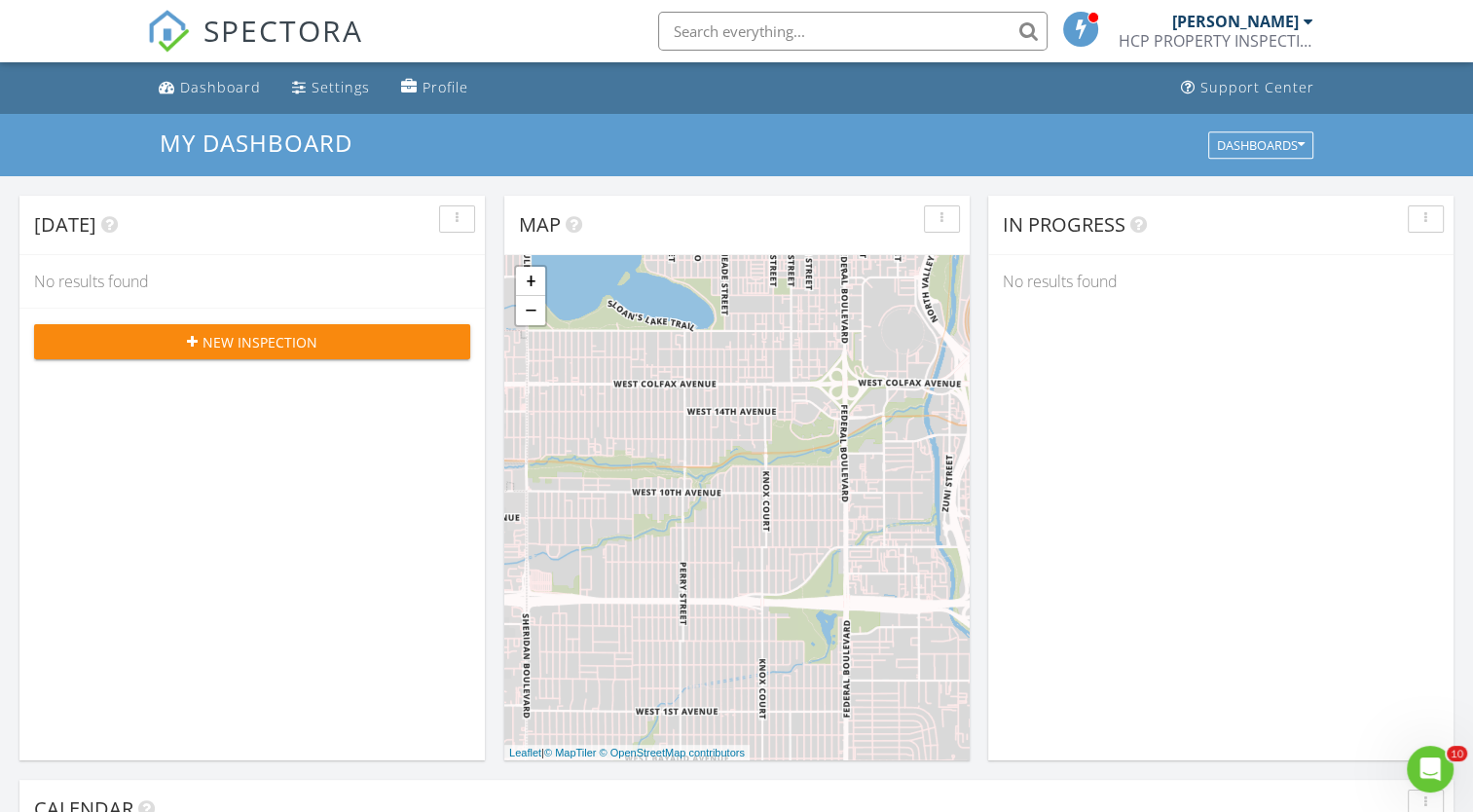 click on "New Inspection" at bounding box center (260, 342) 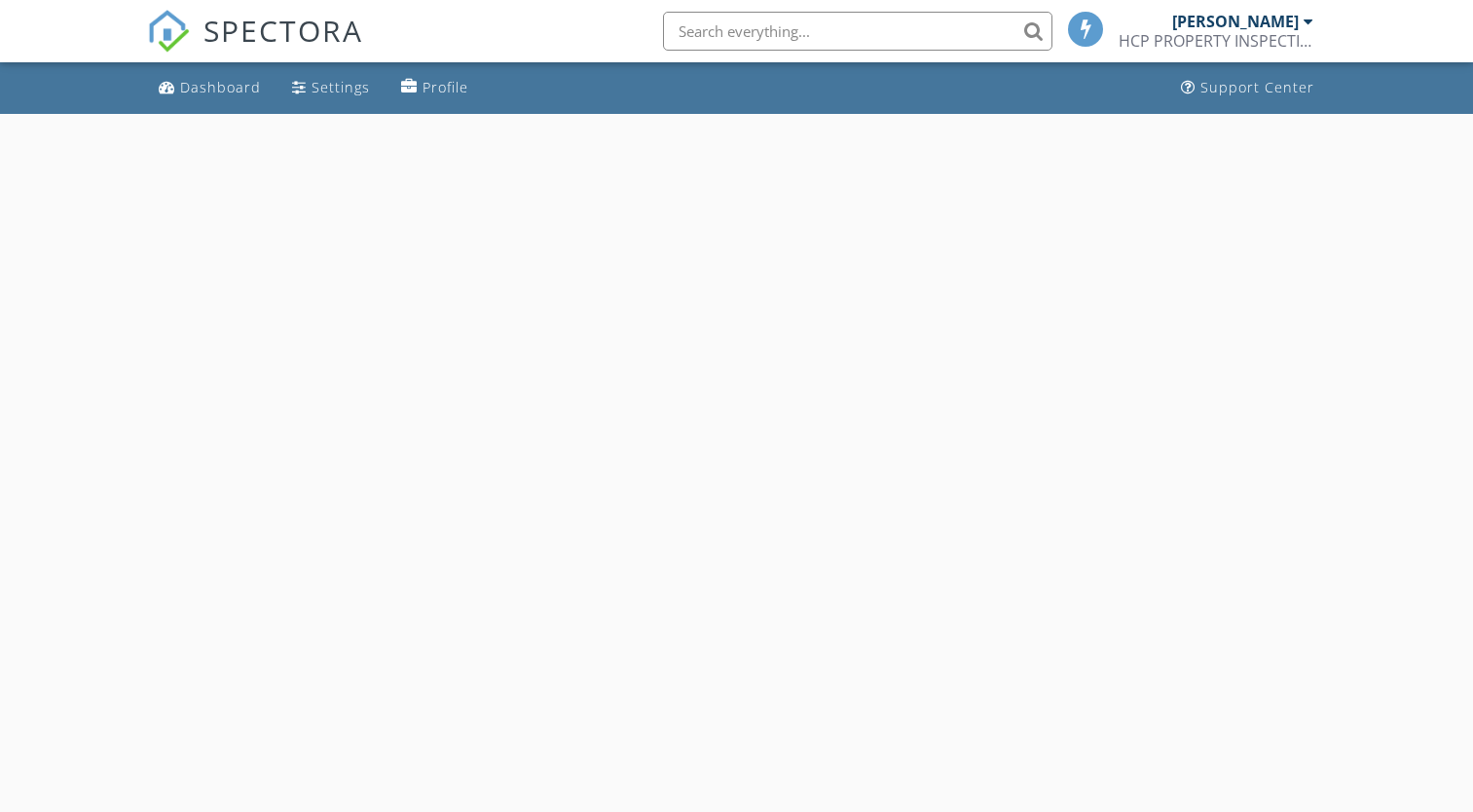 scroll, scrollTop: 0, scrollLeft: 0, axis: both 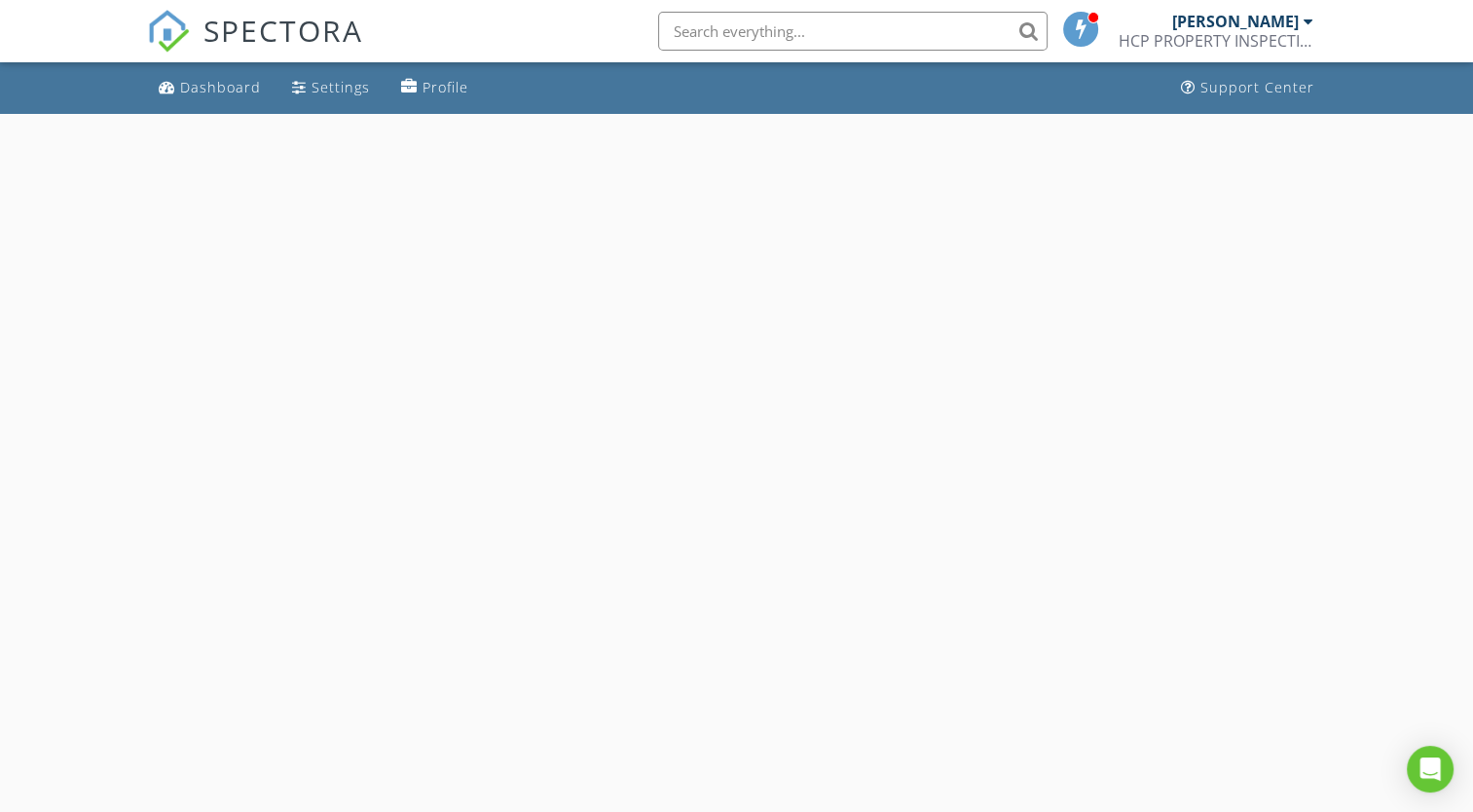 select on "6" 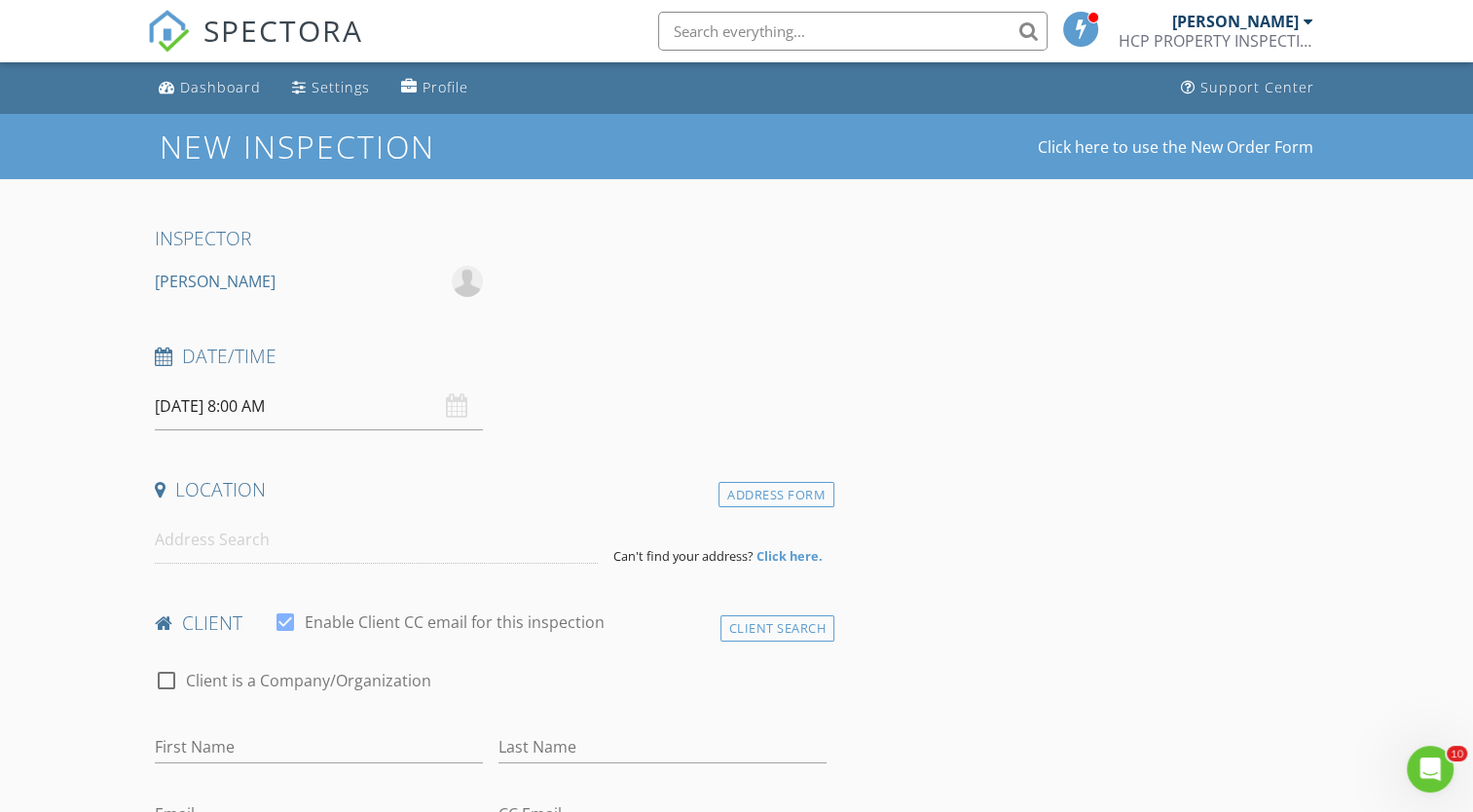 scroll, scrollTop: 0, scrollLeft: 0, axis: both 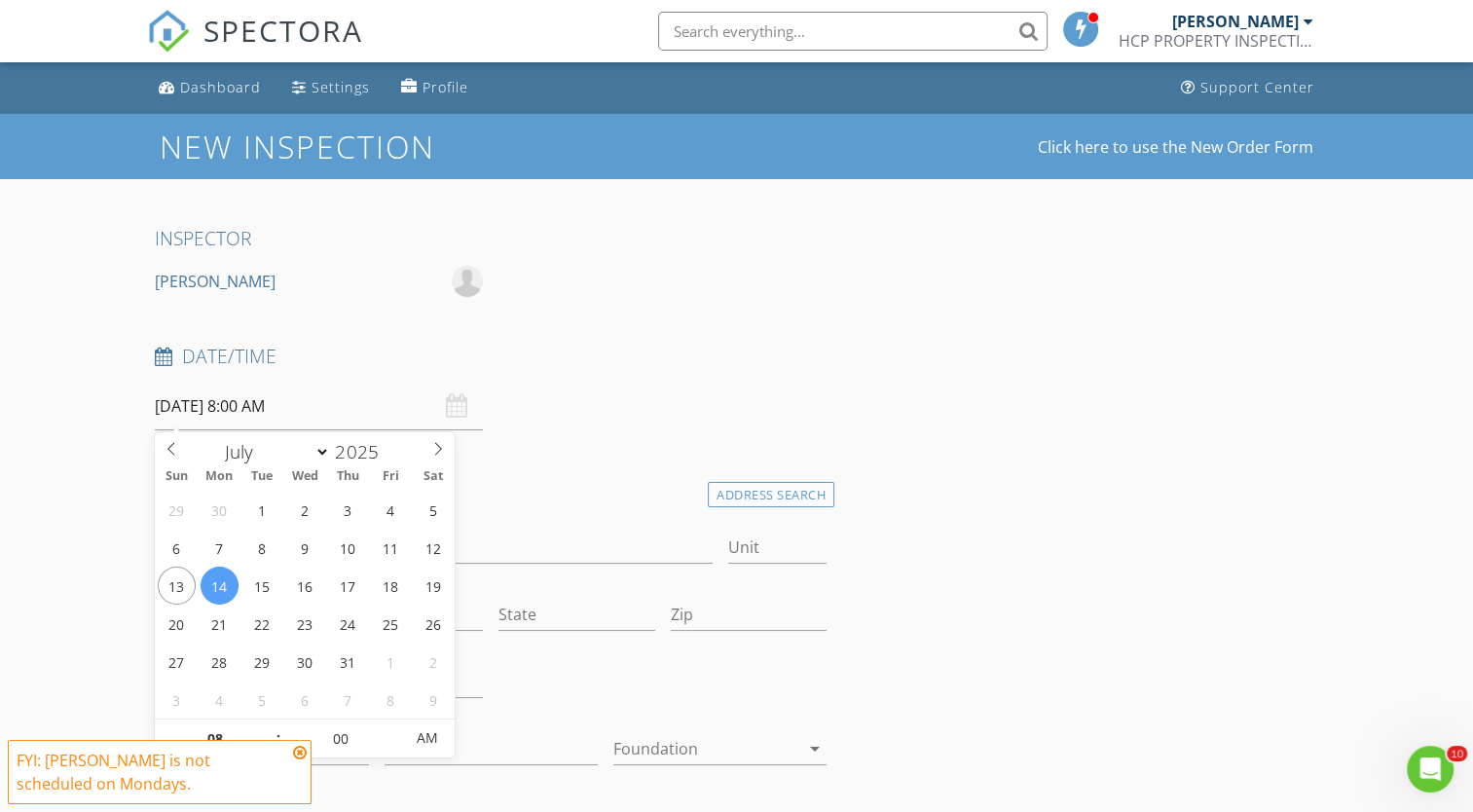 click on "[DATE] 8:00 AM" at bounding box center (318, 406) 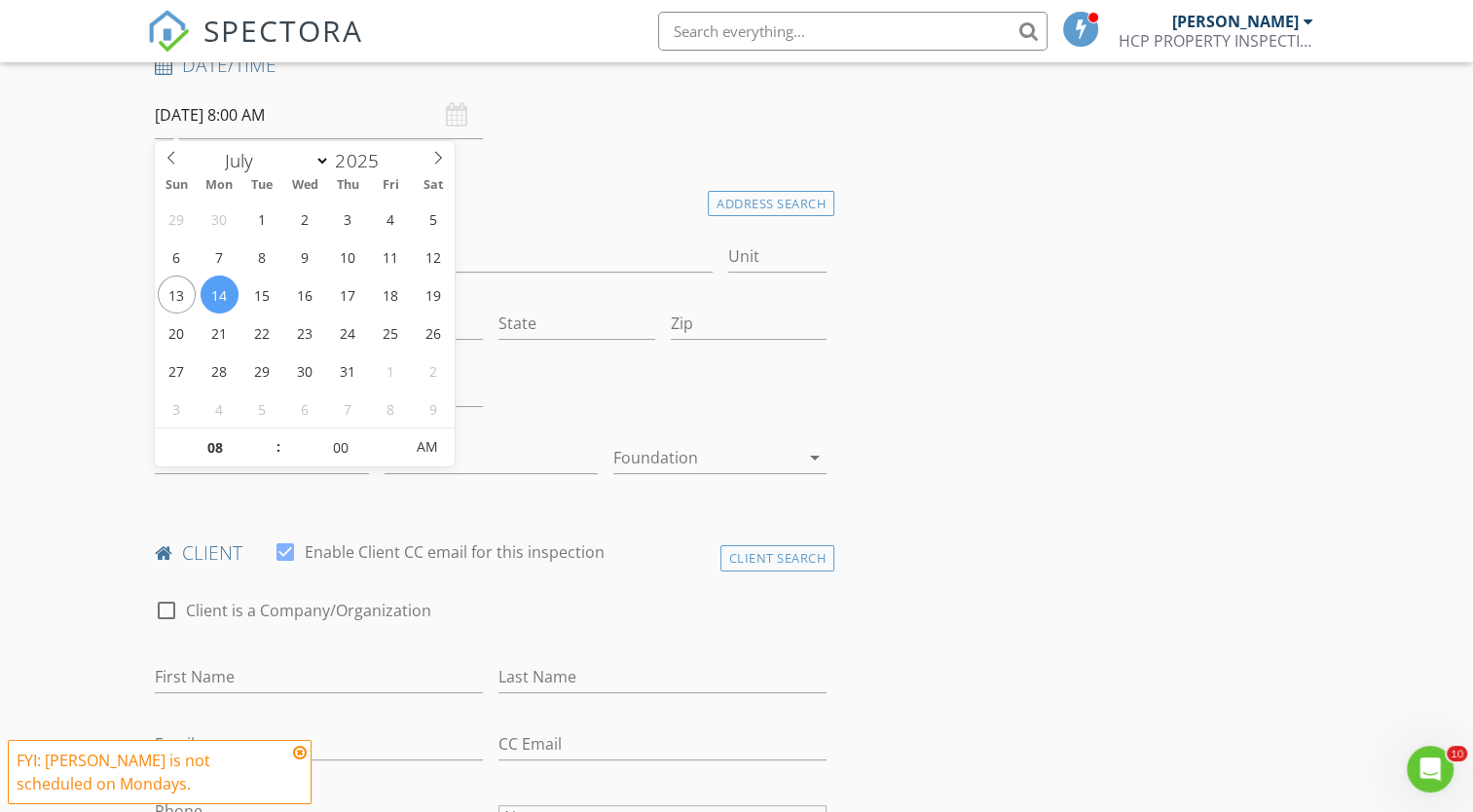 scroll, scrollTop: 292, scrollLeft: 0, axis: vertical 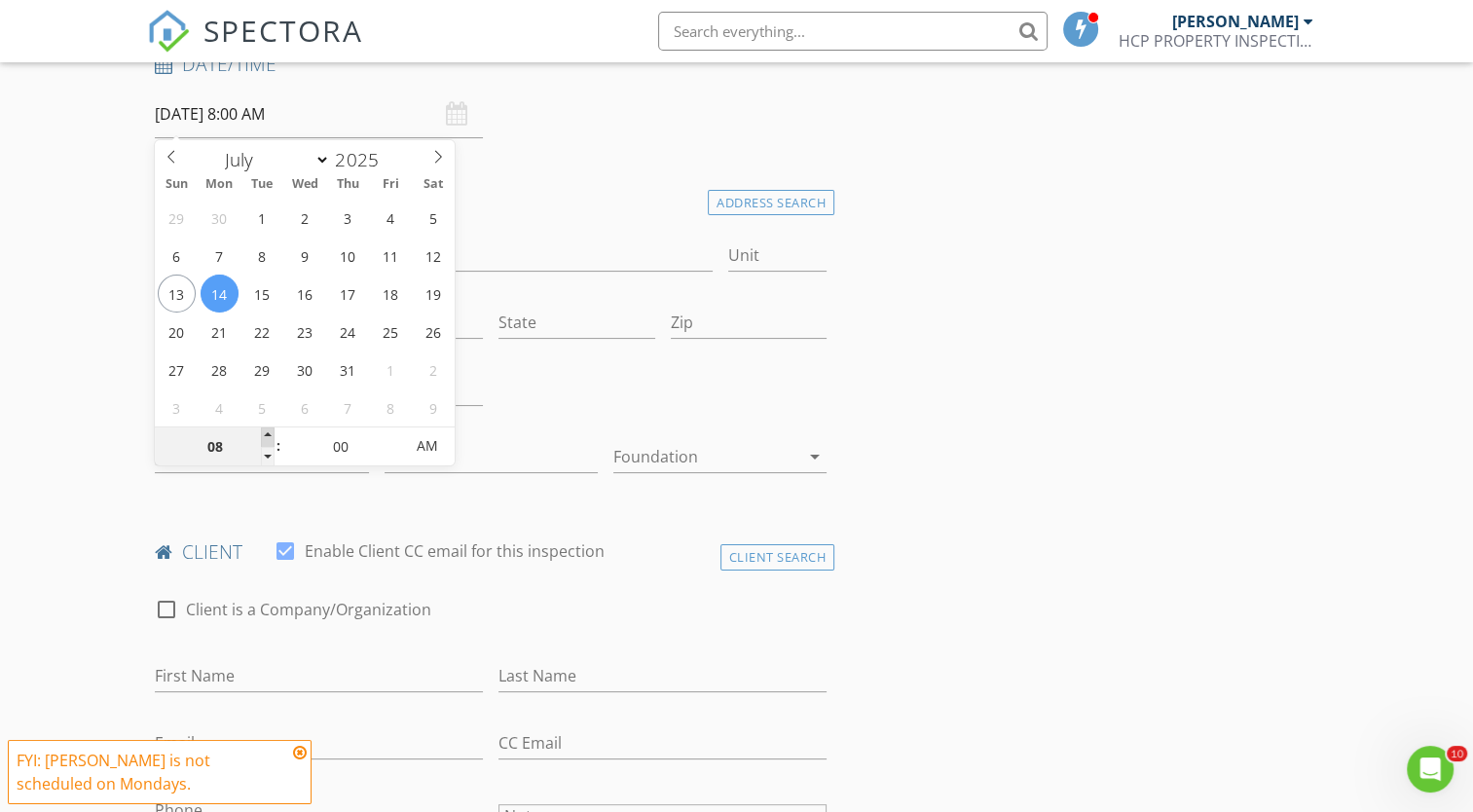 type on "09" 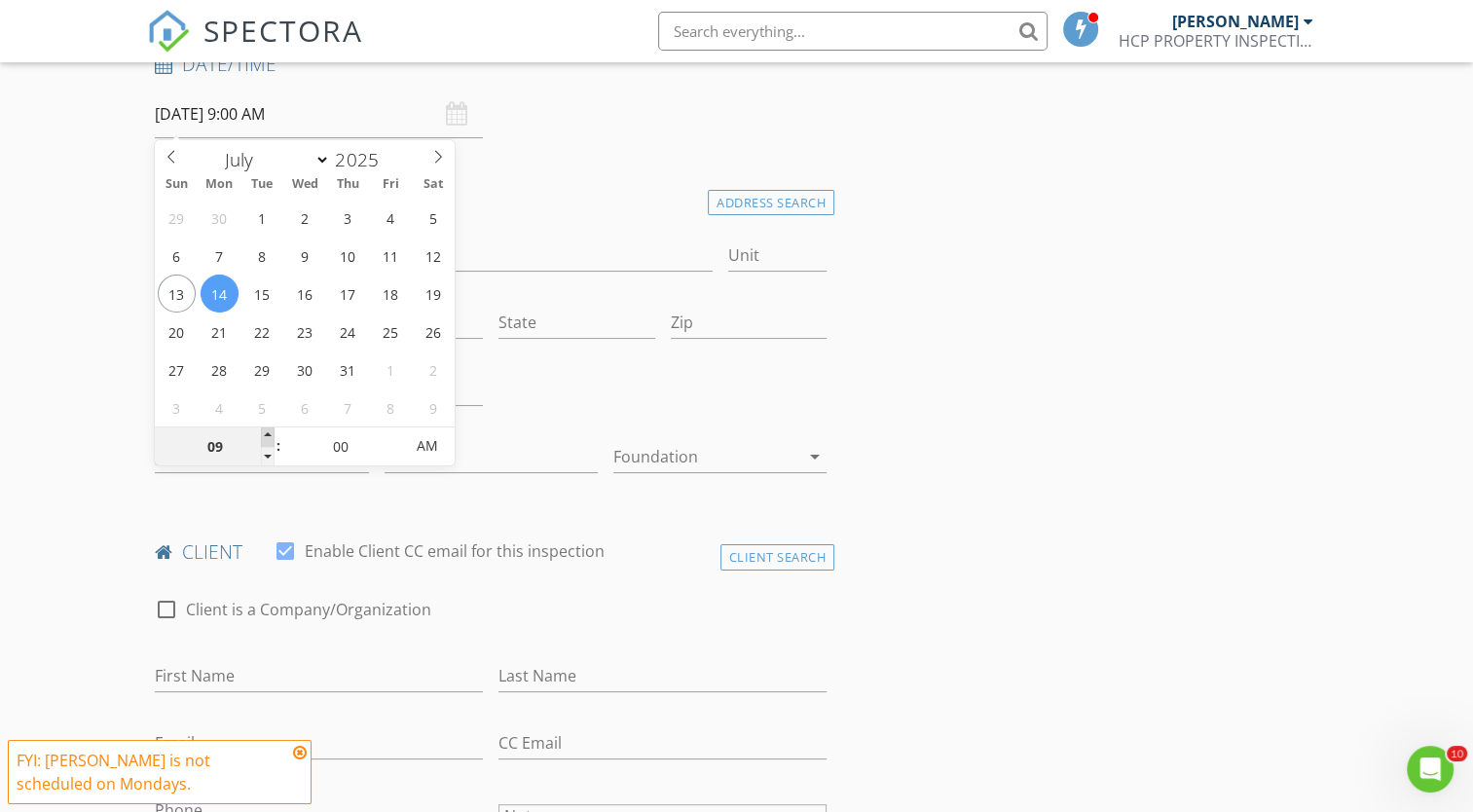 click at bounding box center (268, 437) 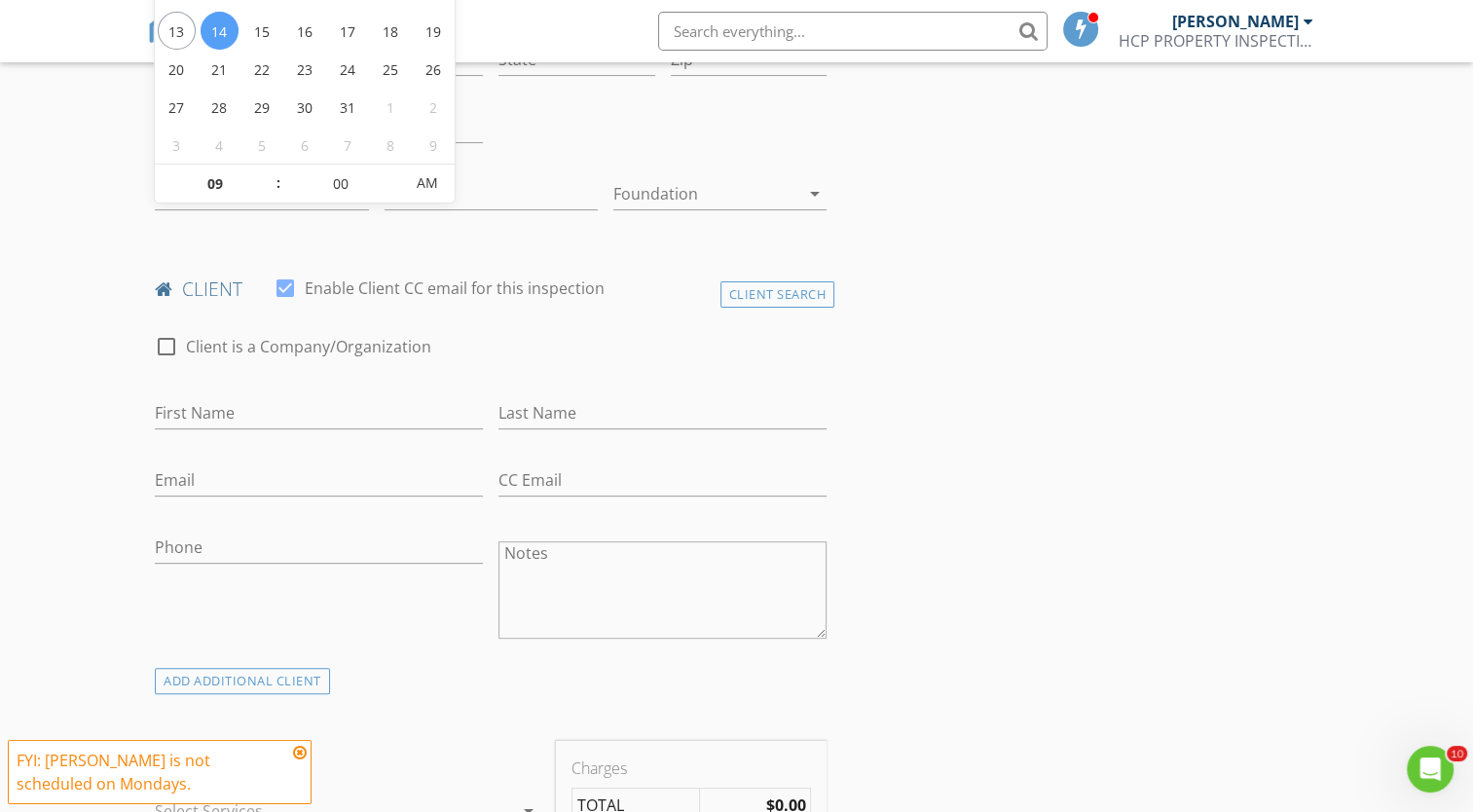 scroll, scrollTop: 584, scrollLeft: 0, axis: vertical 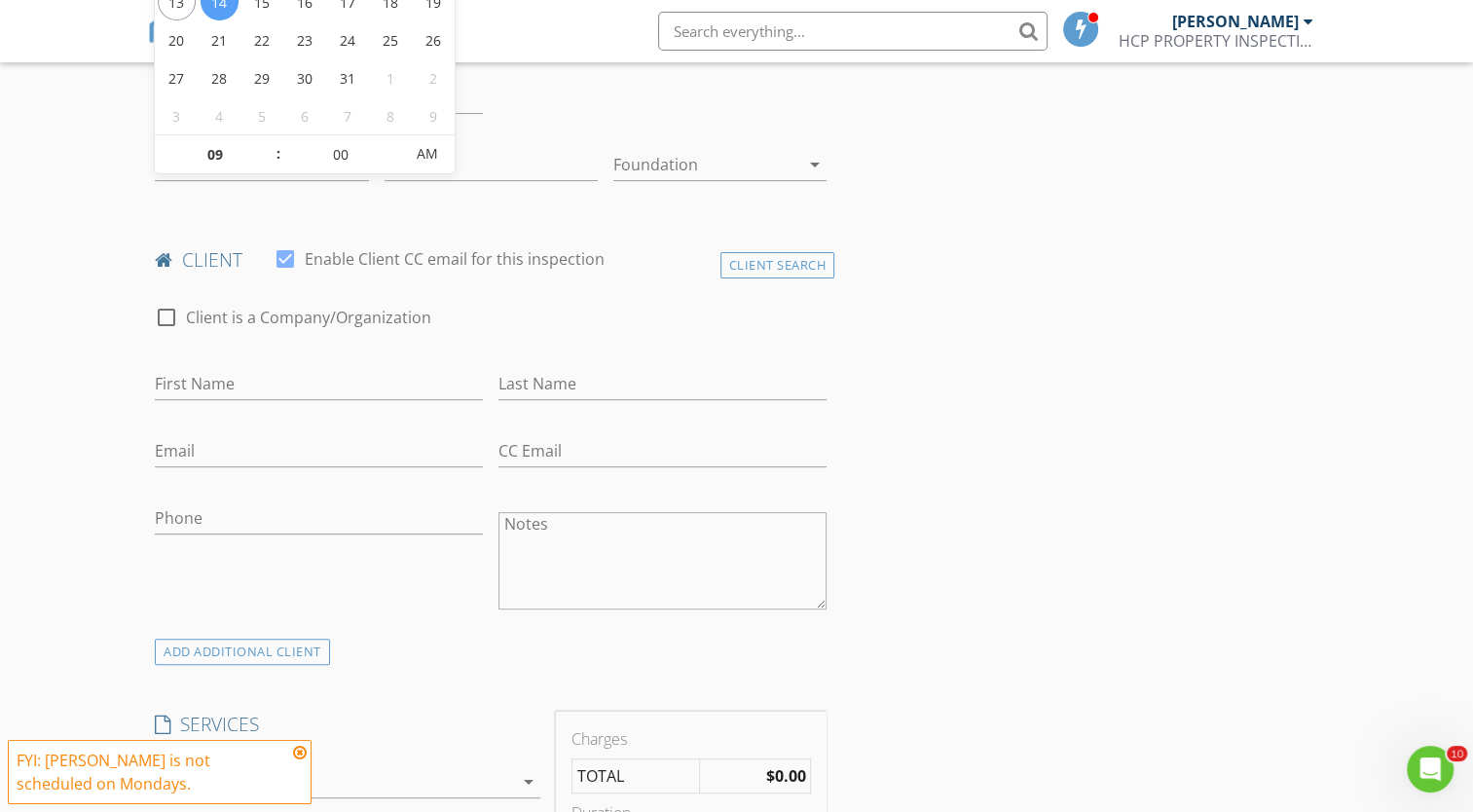 click on "INSPECTOR    Paul Hechler
Date/Time
07/14/2025 9:00 AM
Location
Address Search       Address   Unit   City   State   Zip   County     Square Feet   Year Built   Foundation arrow_drop_down
client
check_box Enable Client CC email for this inspection   Client Search     check_box_outline_blank Client is a Company/Organization     First Name   Last Name   Email   CC Email   Phone           Notes
ADD ADDITIONAL client
SERVICES
check_box_outline_blank   TX Private Buyer (TREC)    check_box_outline_blank   Texas Offerpad Inspection TREC7-6   check_box_outline_blank   CONSULTATION   OP CONSULTATION check_box_outline_blank   New Service   arrow_drop_down     Select Discount Code arrow_drop_down    Charges       TOTAL   $0.00    Duration    No services with durations selected      Templates    No templates selected" at bounding box center [736, 1054] 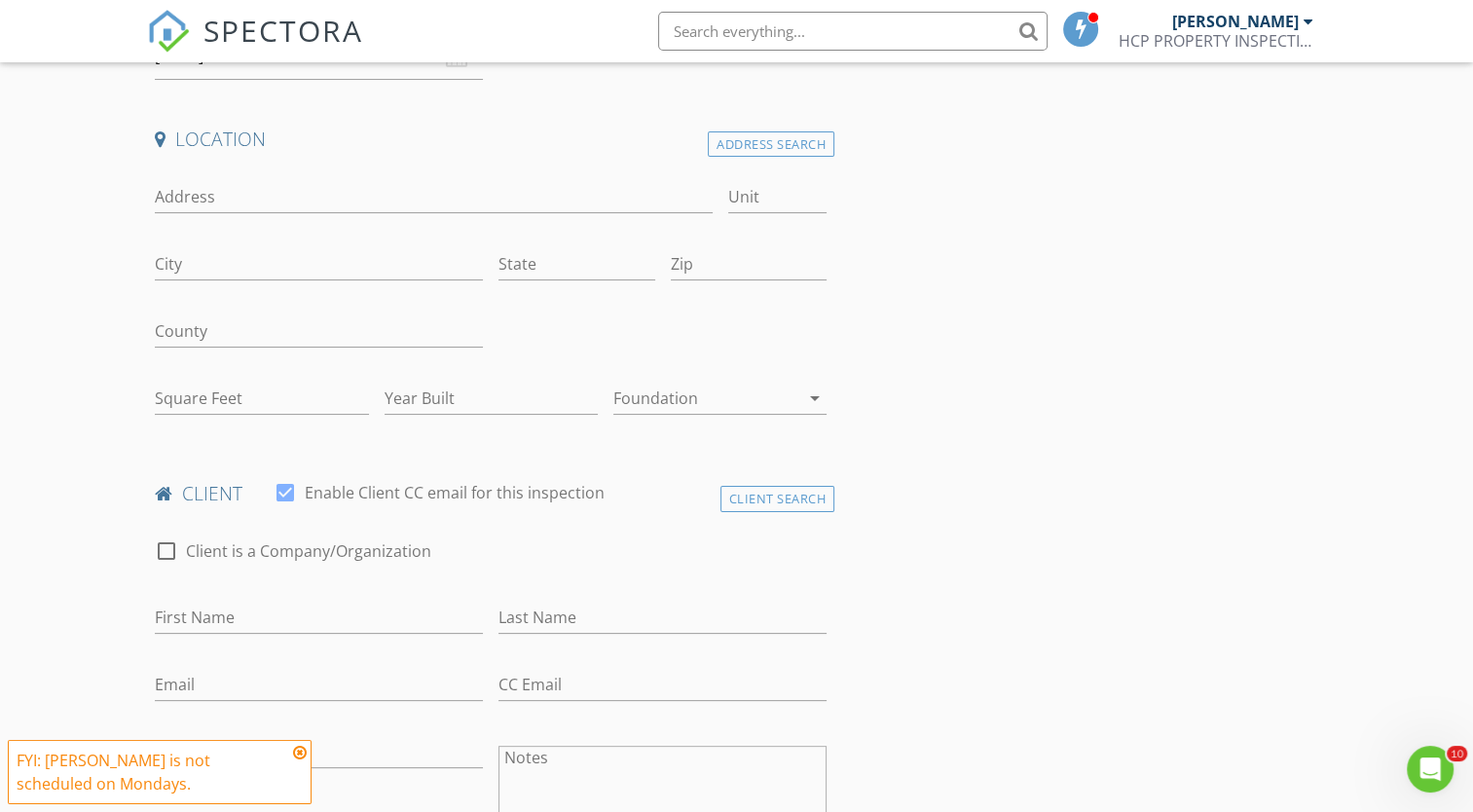 scroll, scrollTop: 97, scrollLeft: 0, axis: vertical 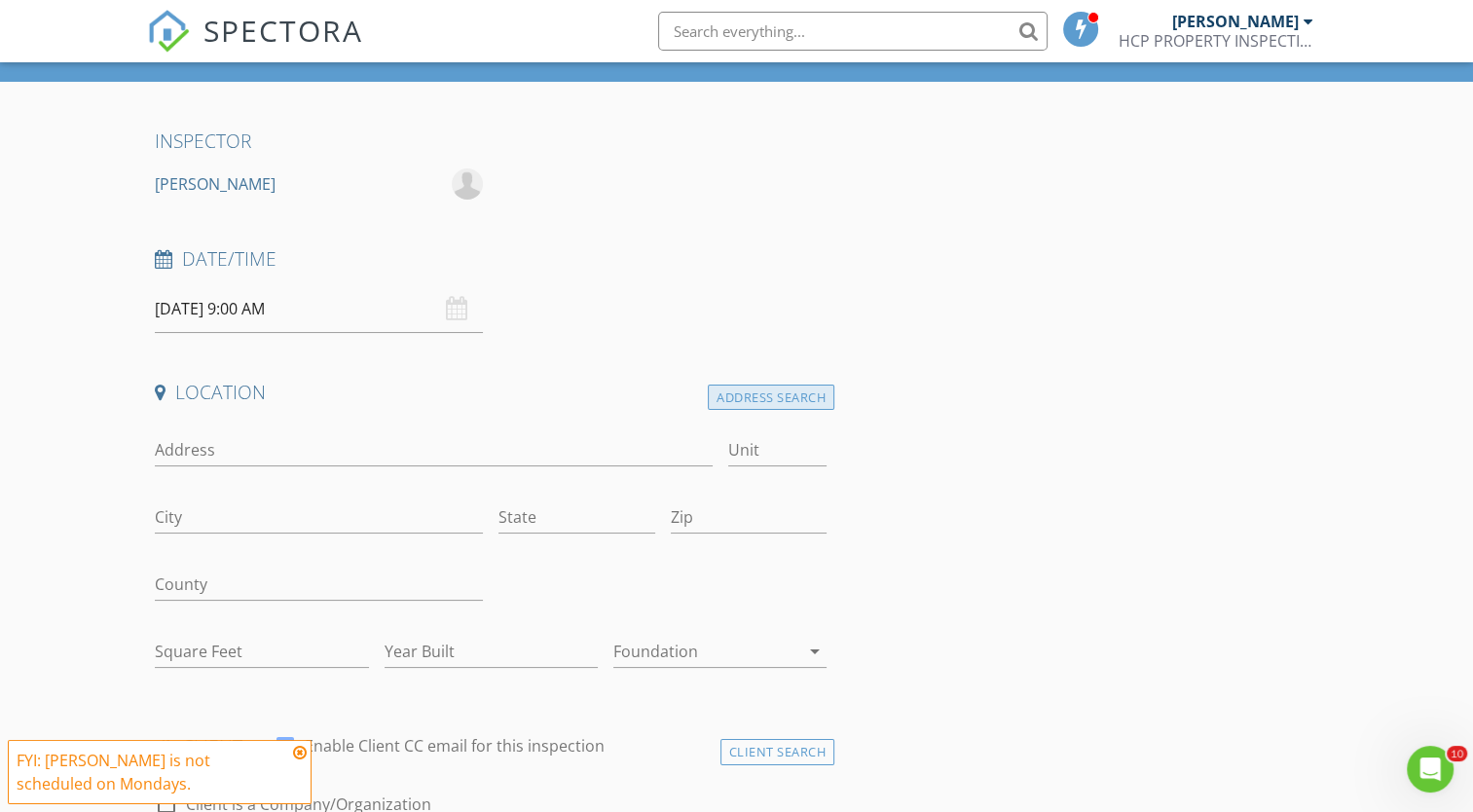 click on "Address Search" at bounding box center [771, 397] 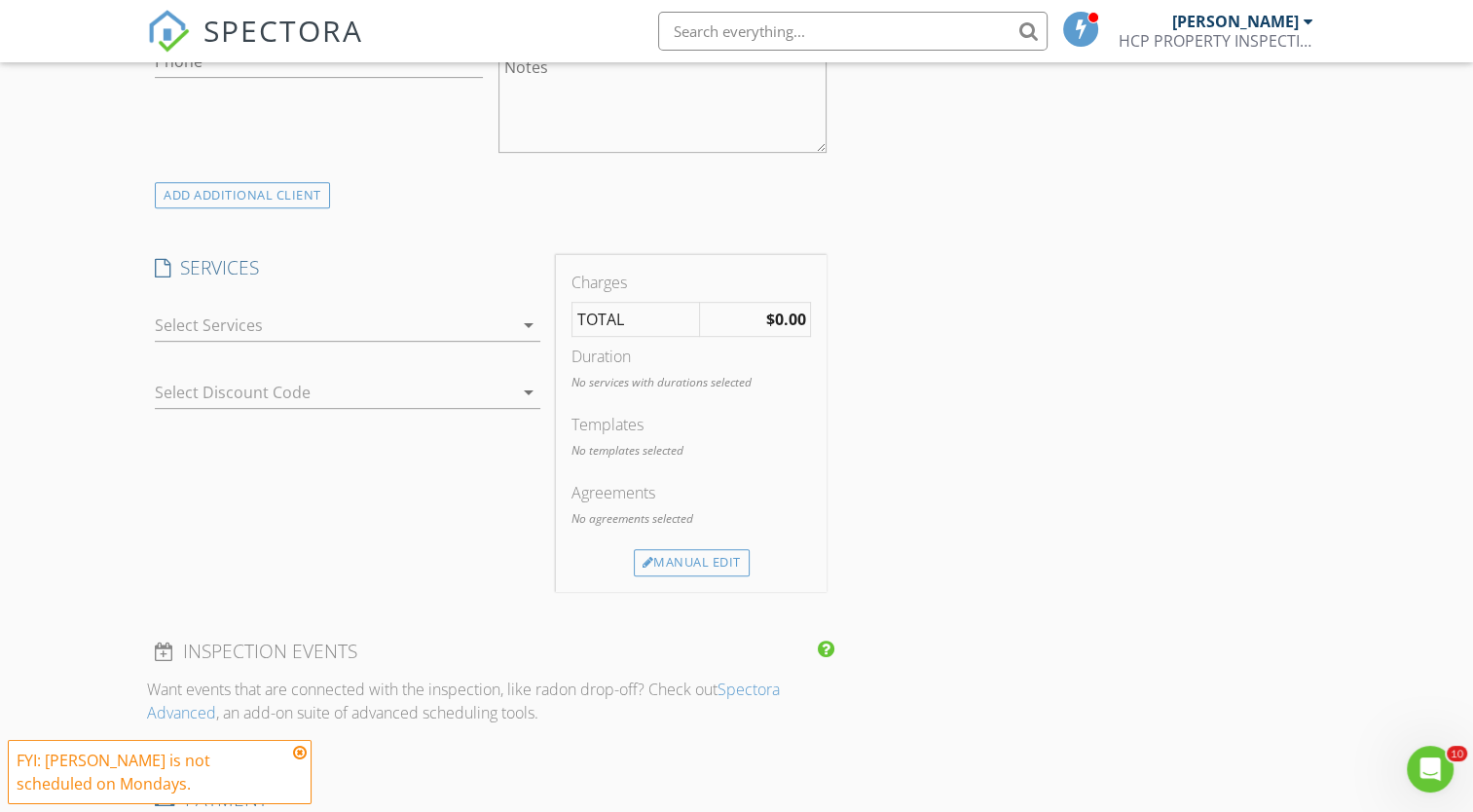 scroll, scrollTop: 876, scrollLeft: 0, axis: vertical 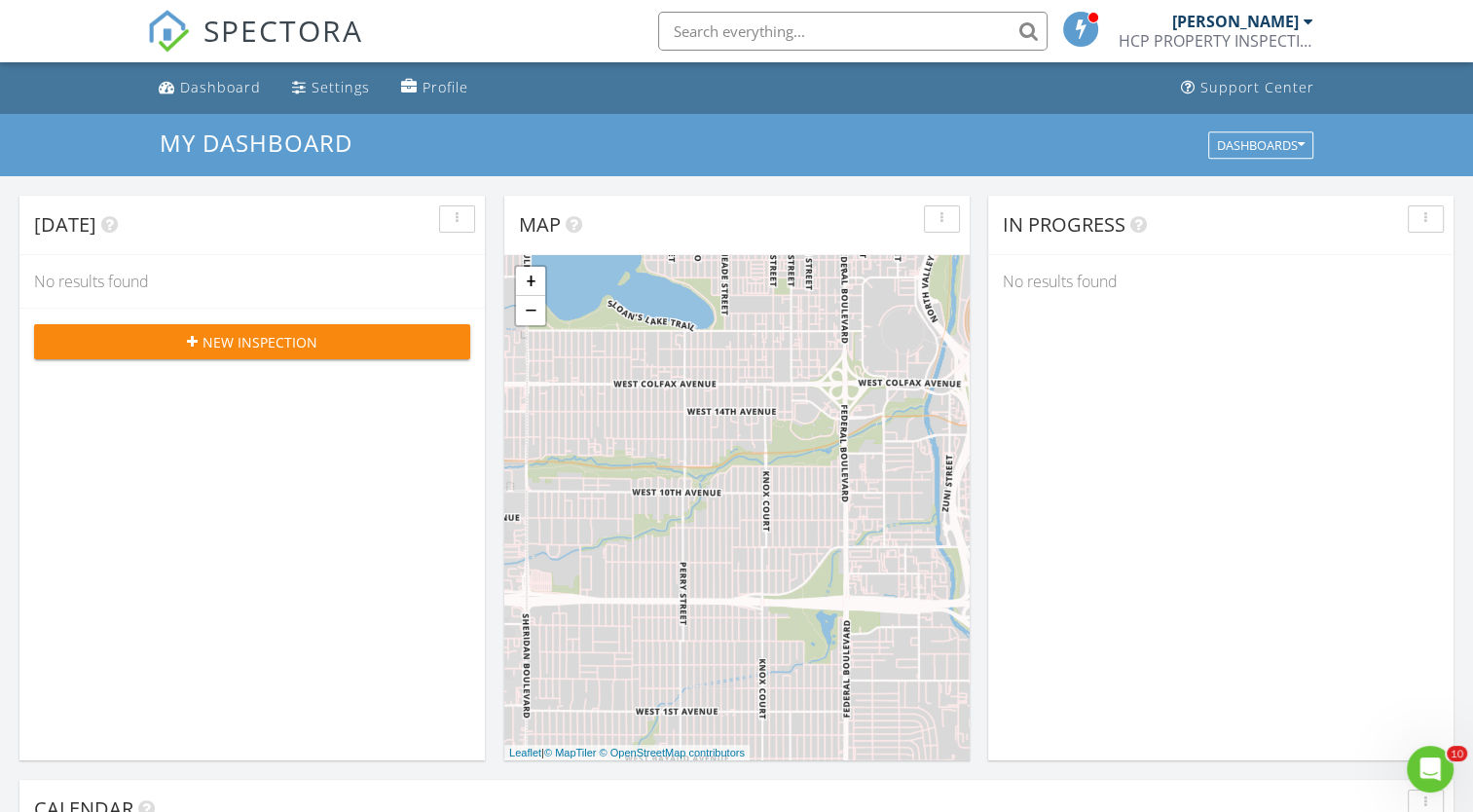 click on "New Inspection" at bounding box center (260, 342) 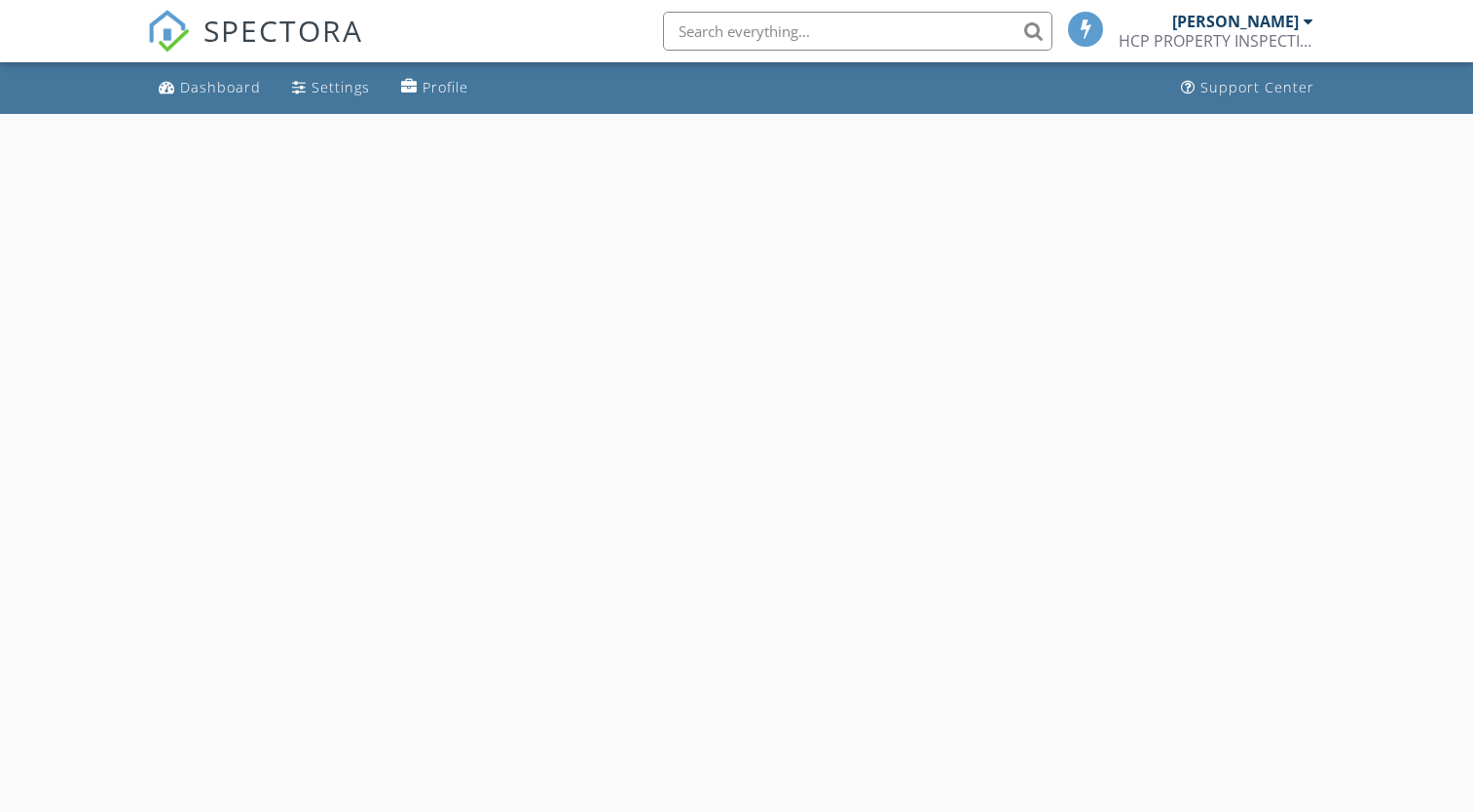 scroll, scrollTop: 0, scrollLeft: 0, axis: both 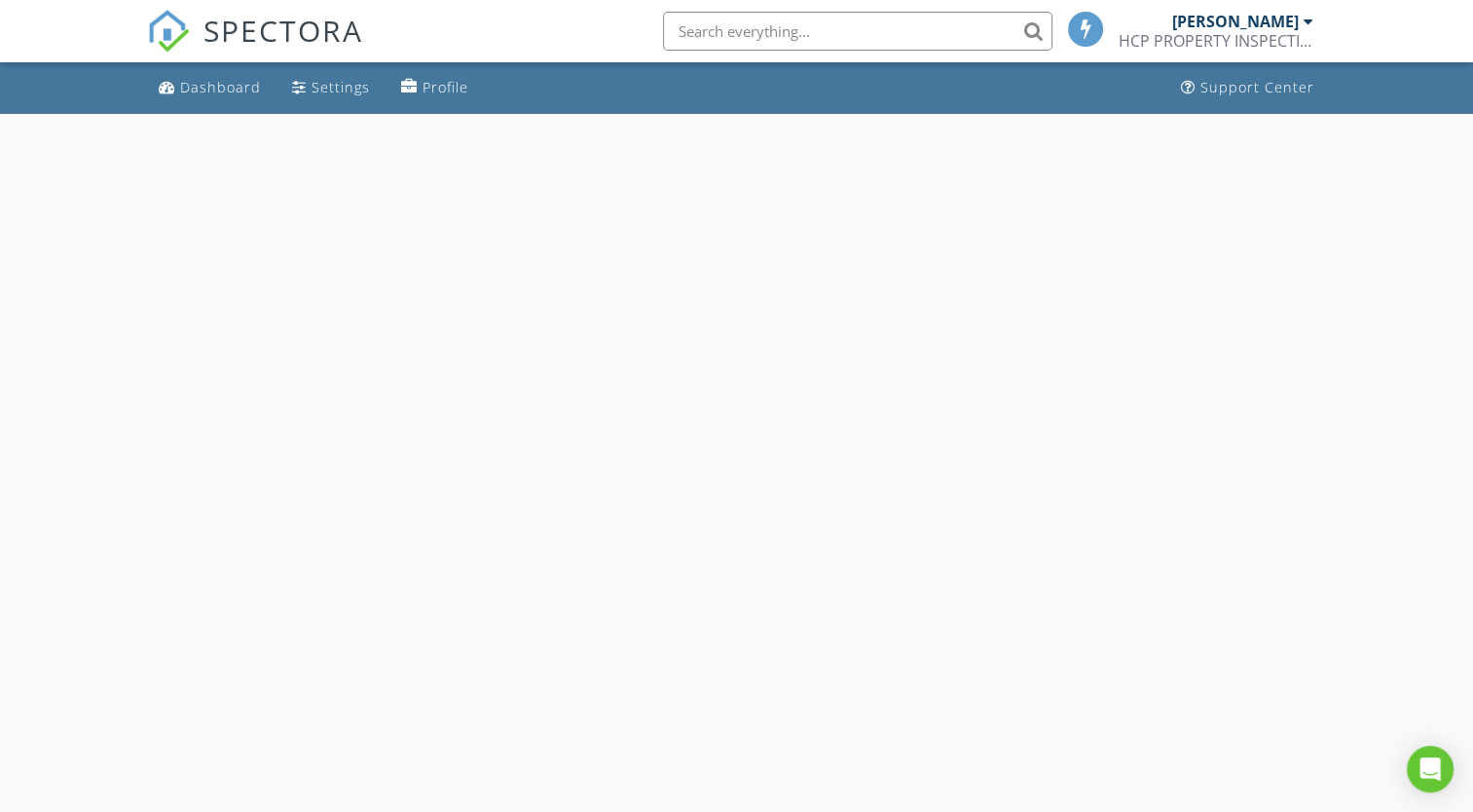 select on "6" 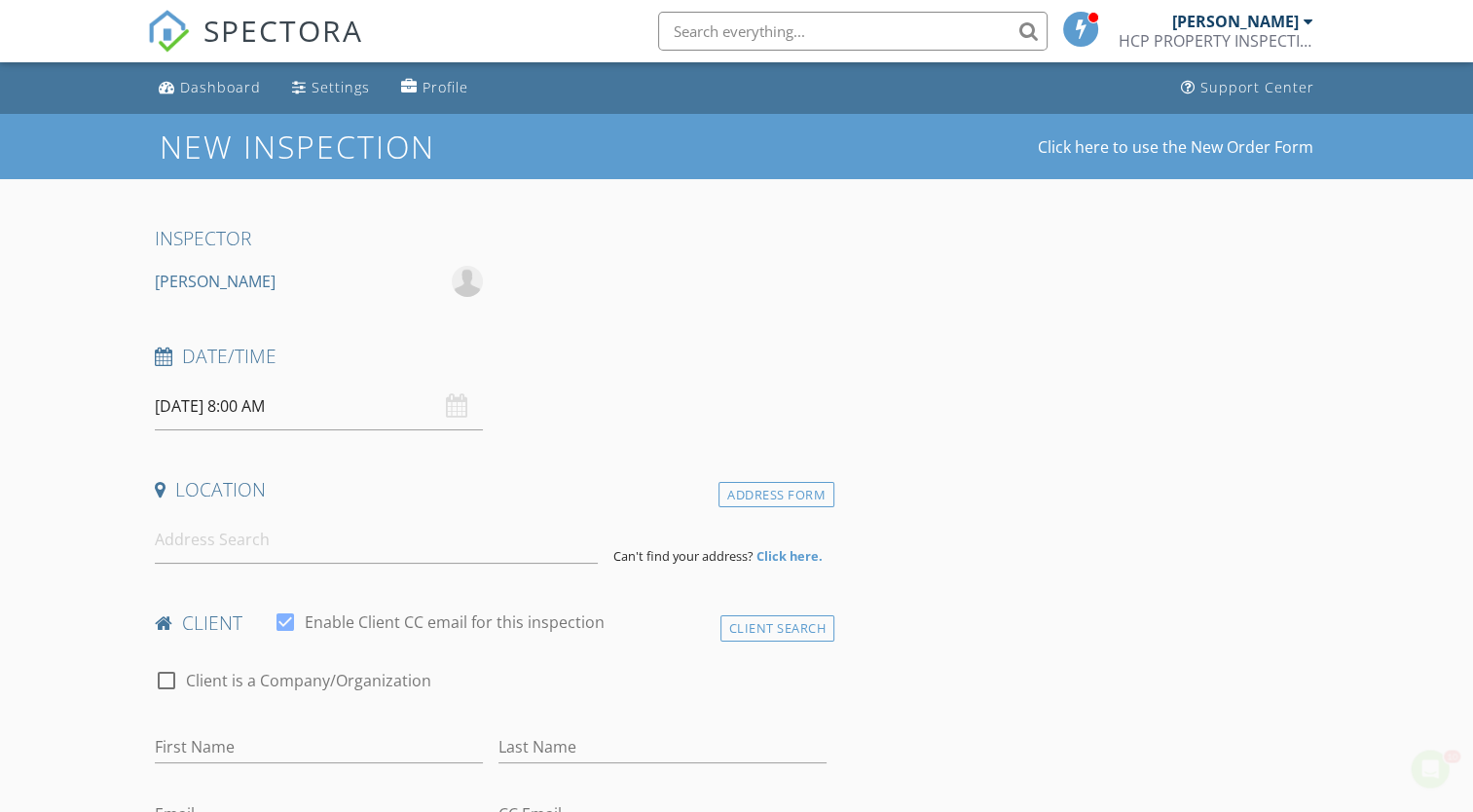 scroll, scrollTop: 0, scrollLeft: 0, axis: both 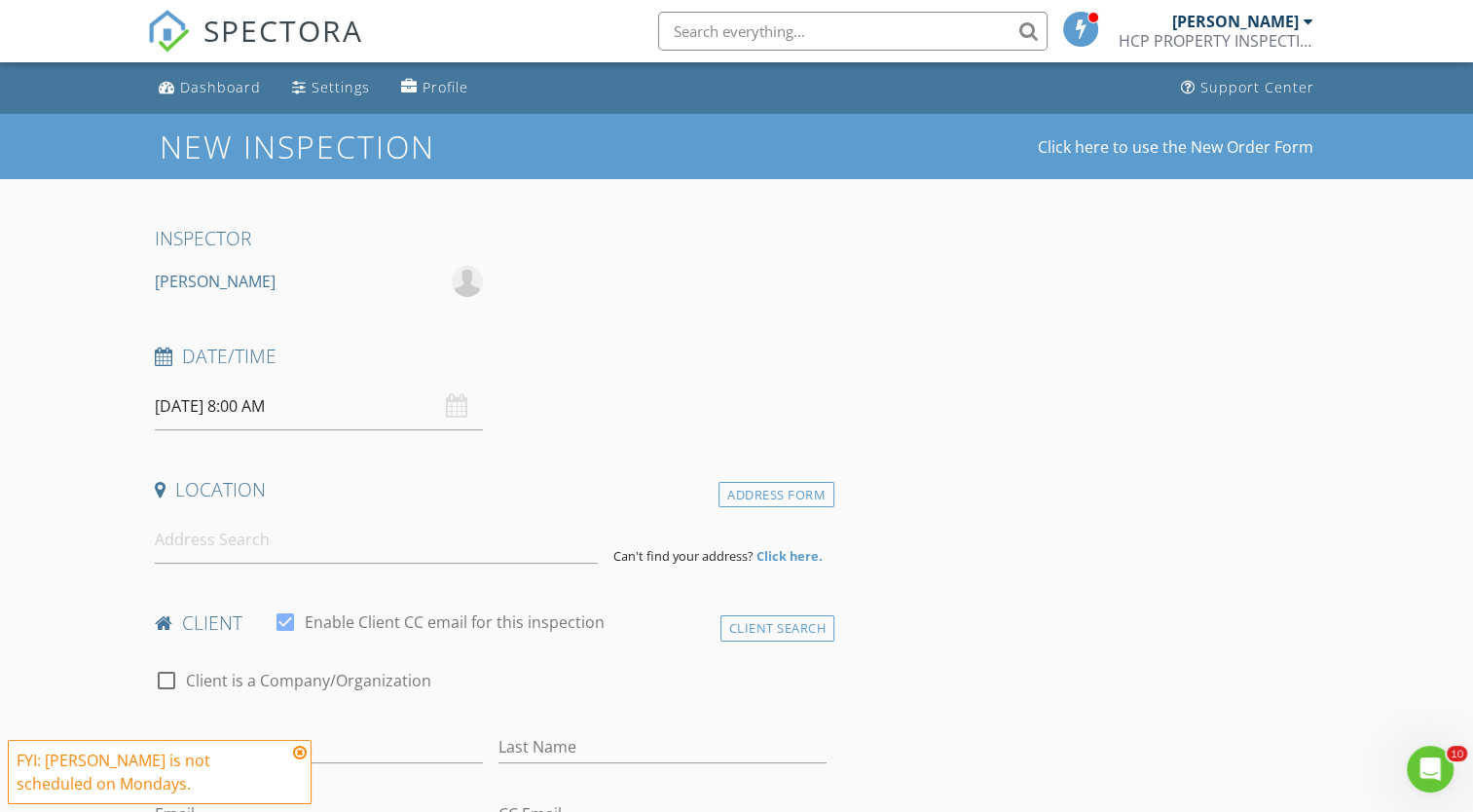 click on "[DATE] 8:00 AM" at bounding box center (318, 406) 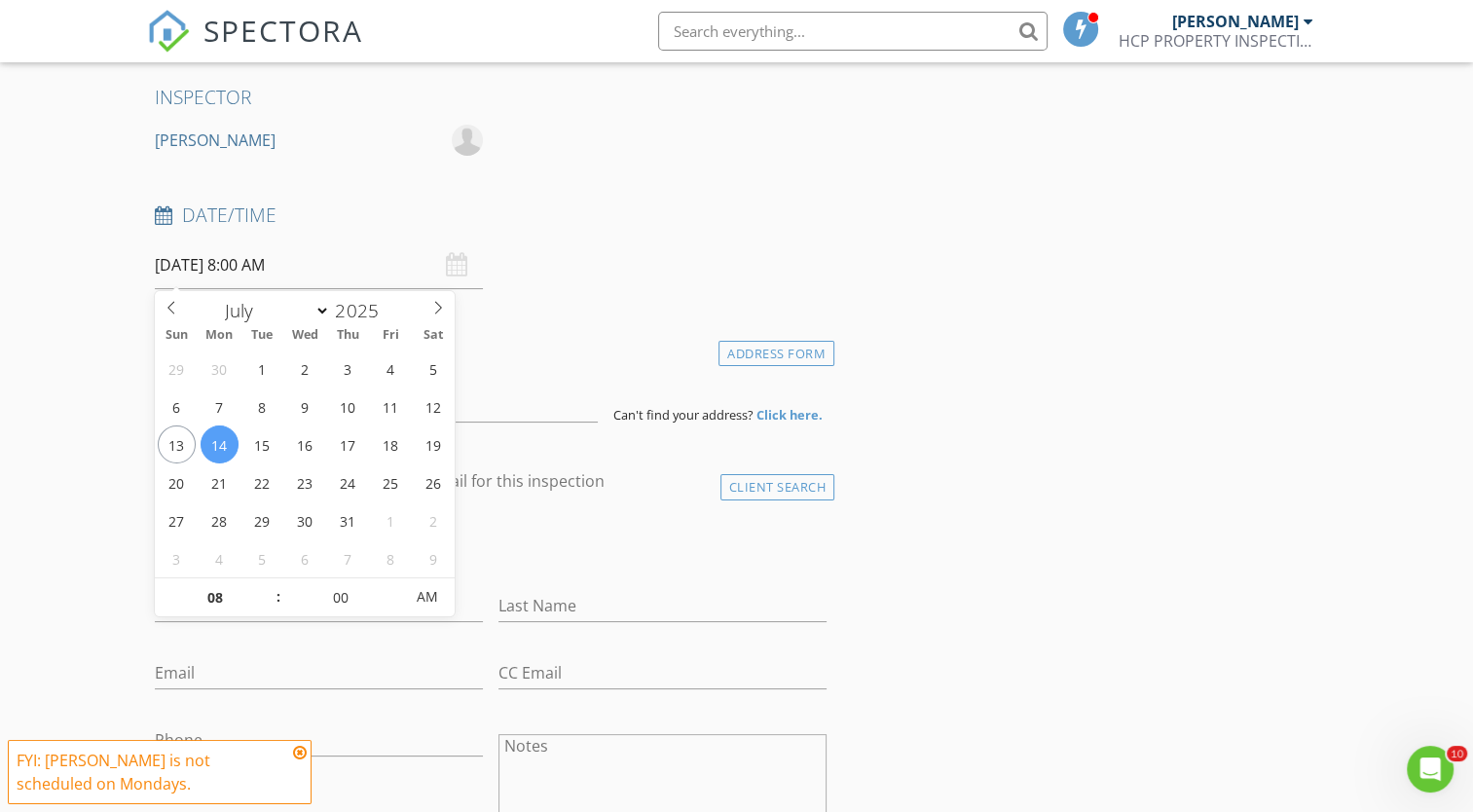 scroll, scrollTop: 195, scrollLeft: 0, axis: vertical 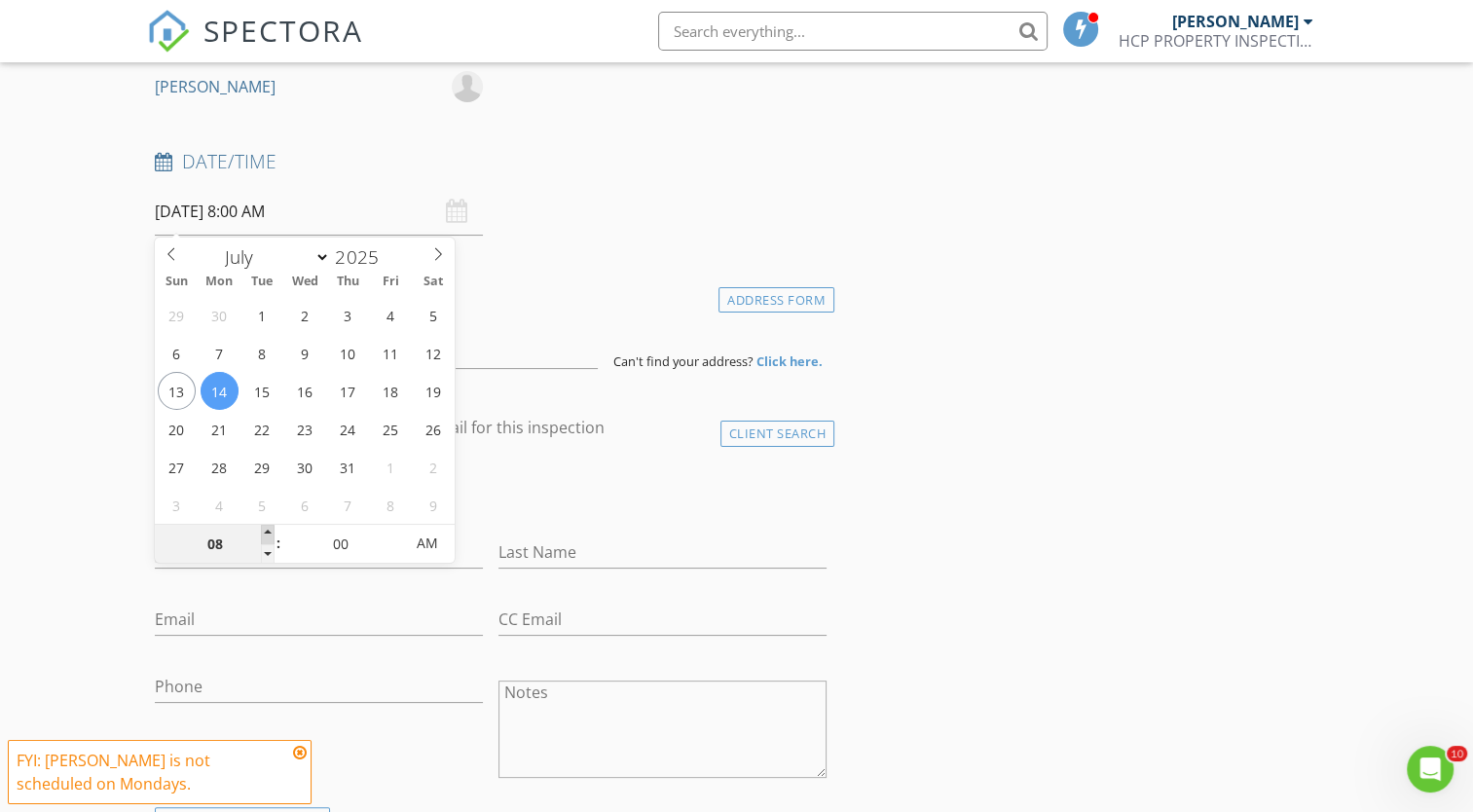 type on "09" 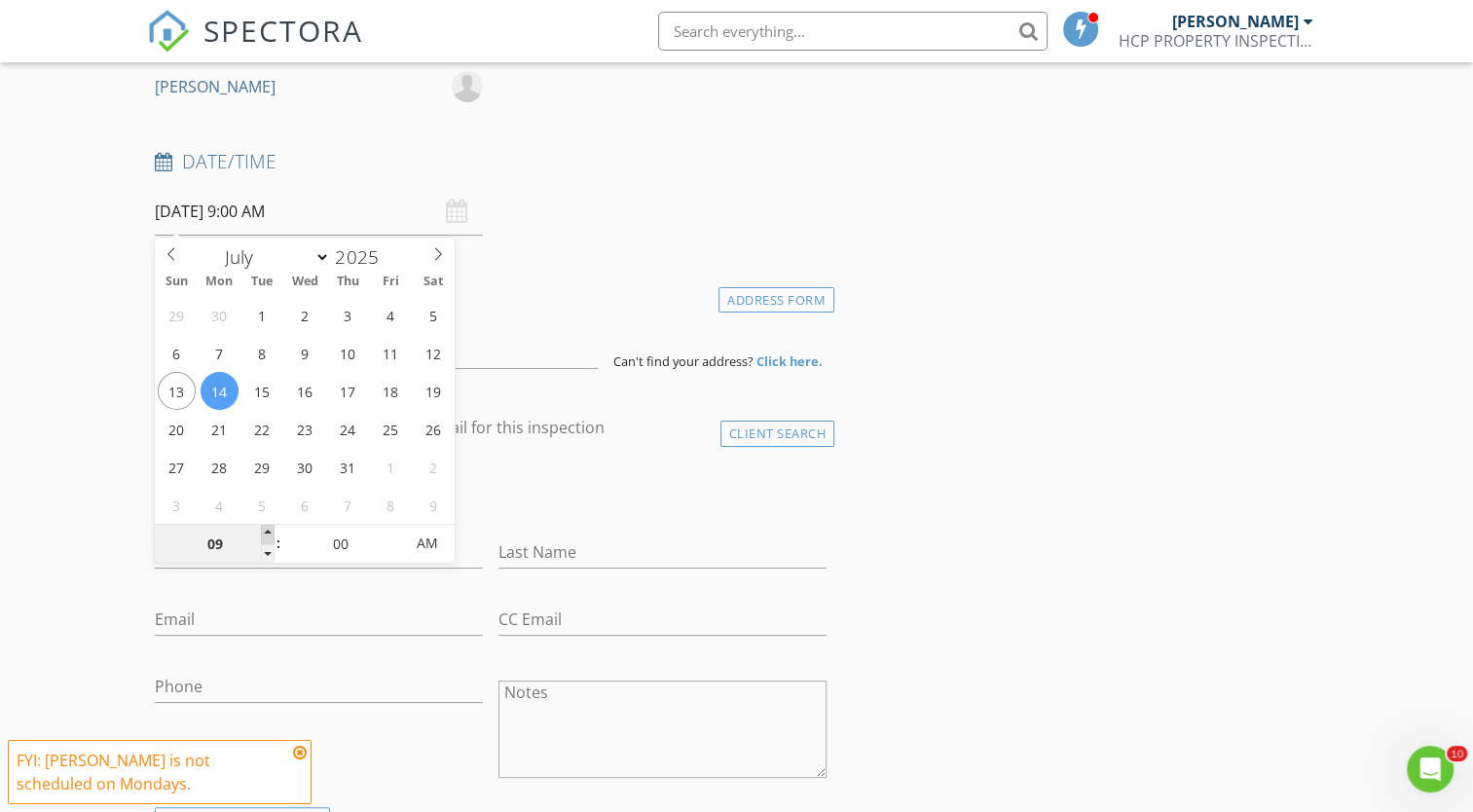 click at bounding box center (268, 535) 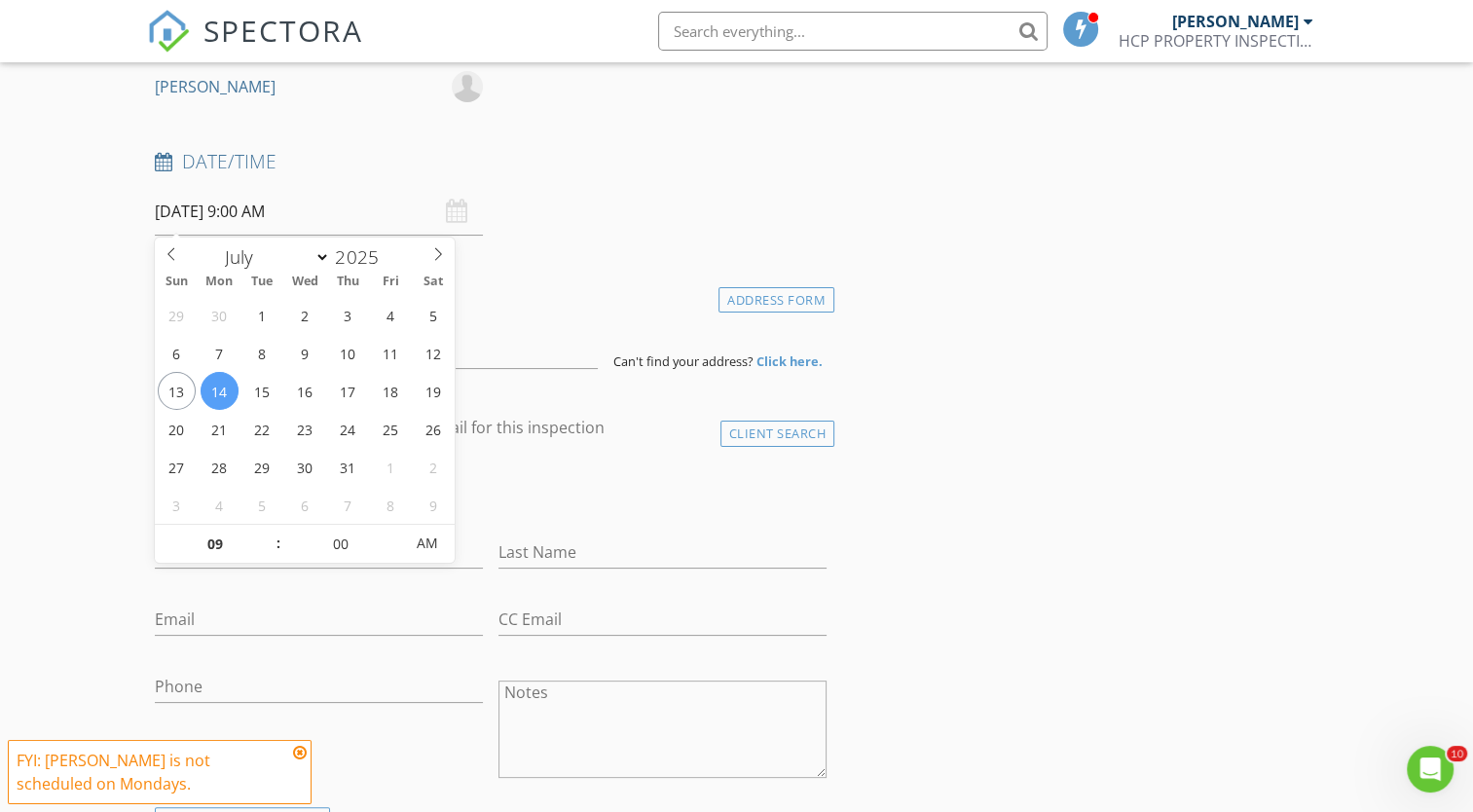 click on "New Inspection
Click here to use the New Order Form
INSPECTOR    Paul Hechler
Date/Time
07/14/2025 9:00 AM
Location
Address Form       Can't find your address?   Click here.
client
check_box Enable Client CC email for this inspection   Client Search     check_box_outline_blank Client is a Company/Organization     First Name   Last Name   Email   CC Email   Phone           Notes
ADD ADDITIONAL client
SERVICES
check_box_outline_blank   TX Private Buyer (TREC)    check_box_outline_blank   Texas Offerpad Inspection TREC7-6   check_box_outline_blank   CONSULTATION   OP CONSULTATION check_box_outline_blank   New Service   arrow_drop_down     Select Discount Code arrow_drop_down    Charges       TOTAL   $0.00    Duration    No services with durations selected      Templates    No templates selected" at bounding box center (736, 1302) 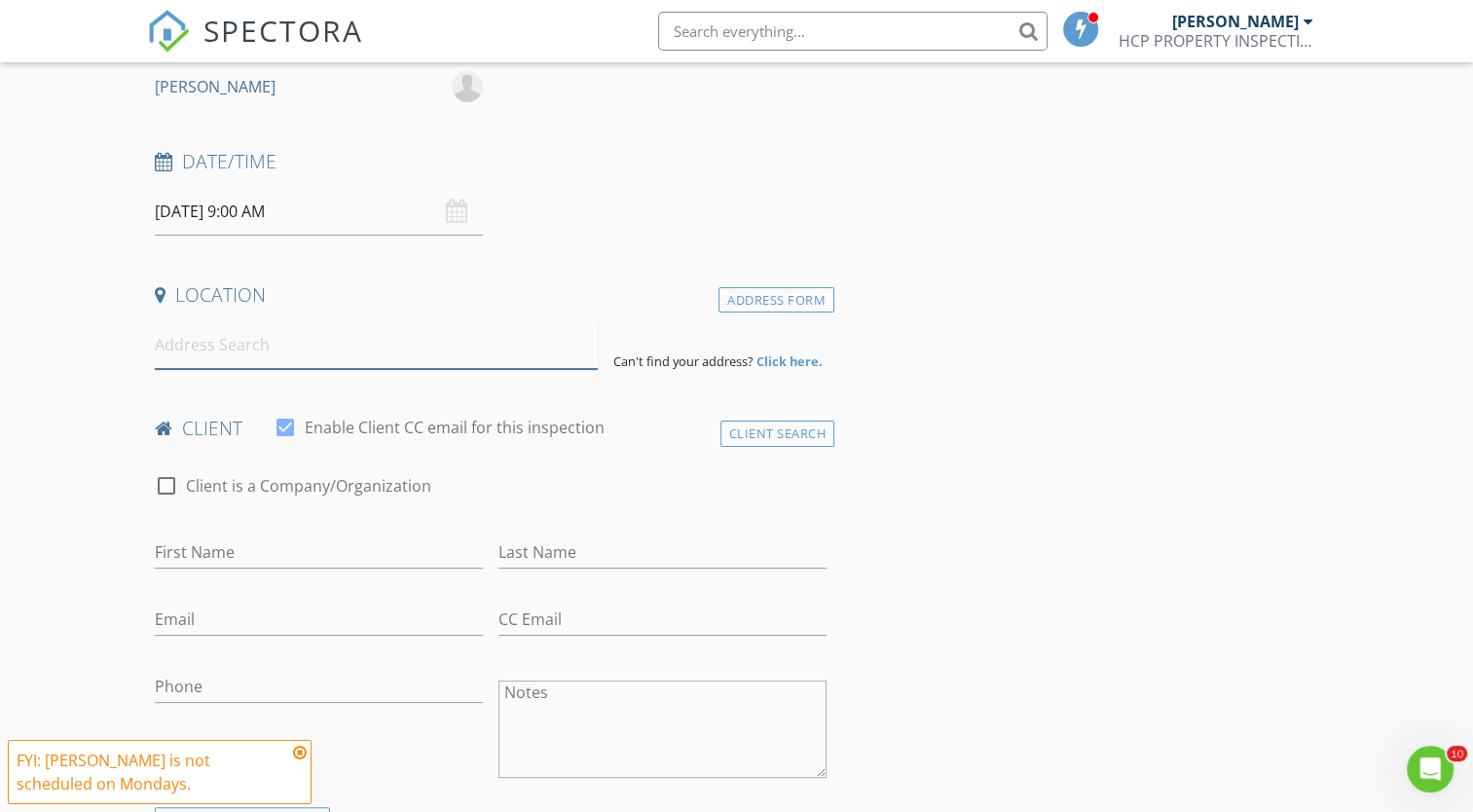 click at bounding box center (376, 345) 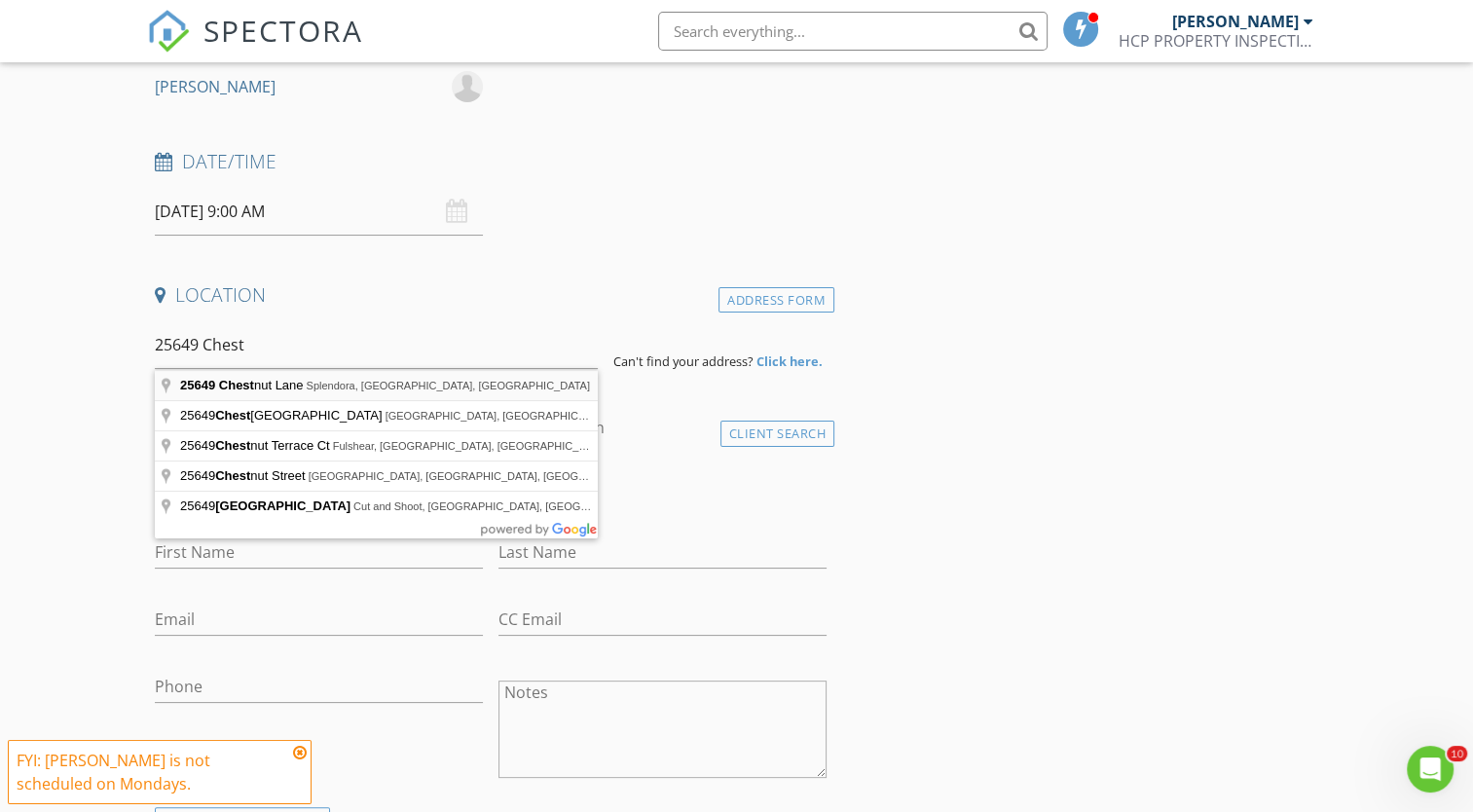 type on "25649 Chestnut Lane, Splendora, TX, USA" 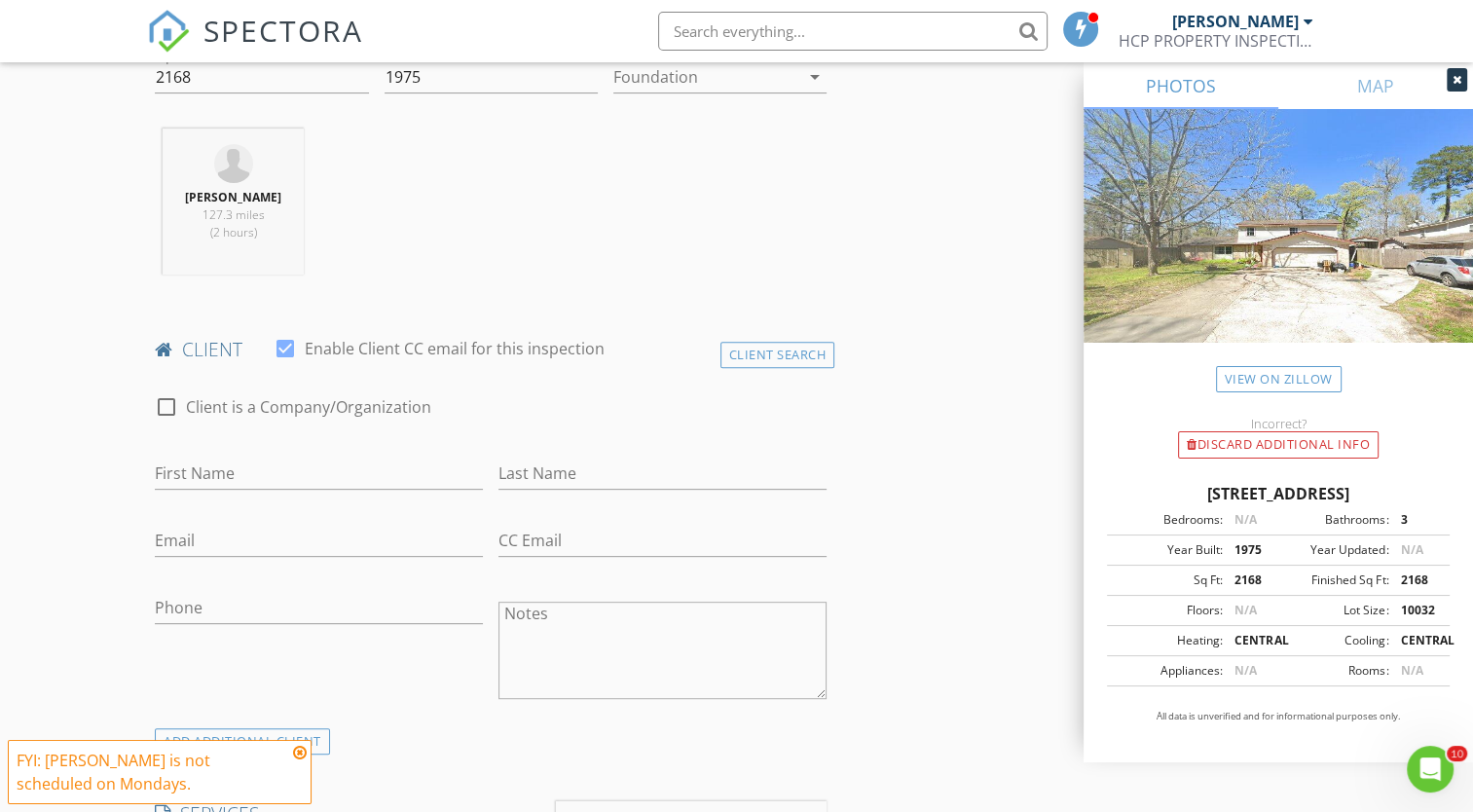 scroll, scrollTop: 682, scrollLeft: 0, axis: vertical 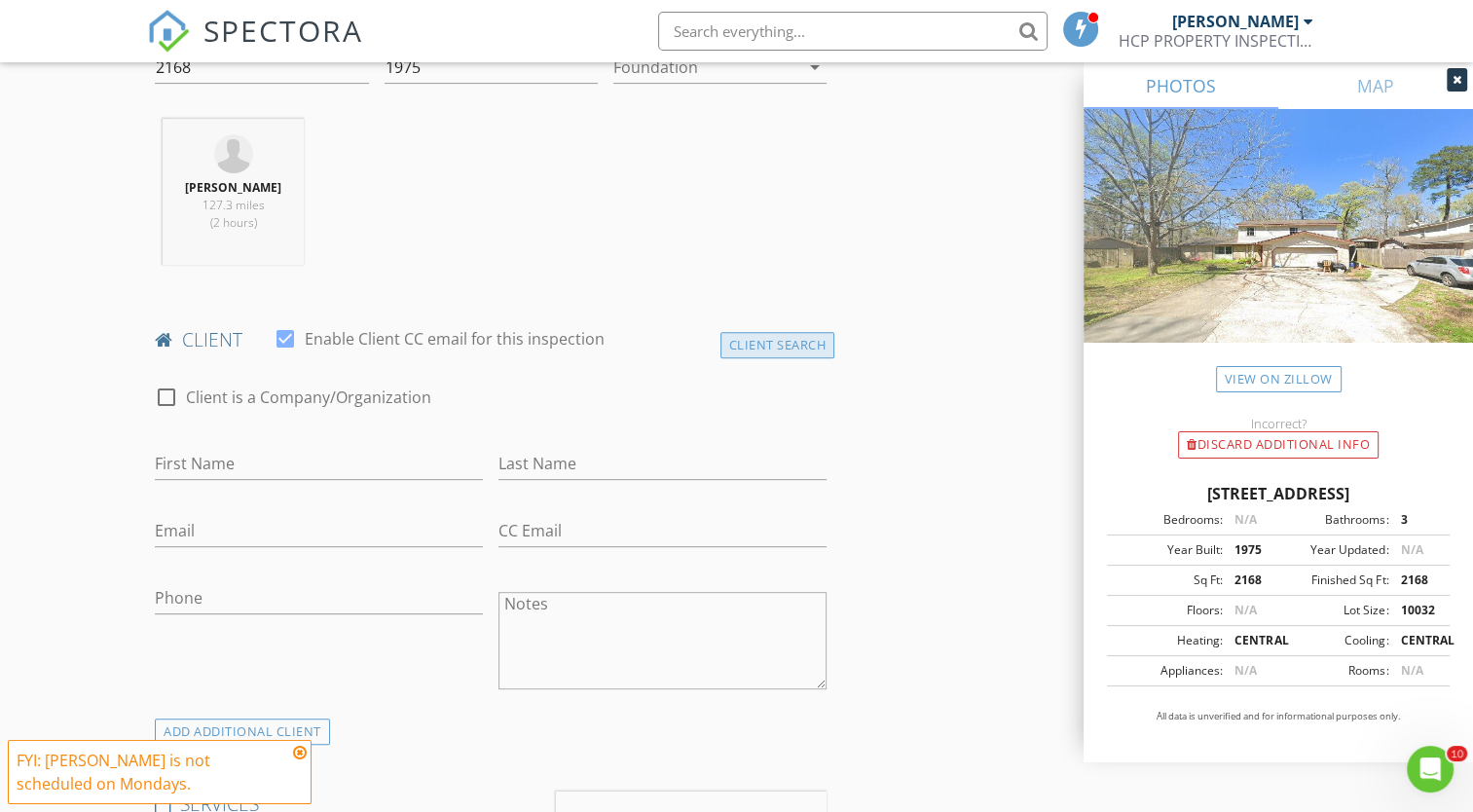 click on "Client Search" at bounding box center [778, 345] 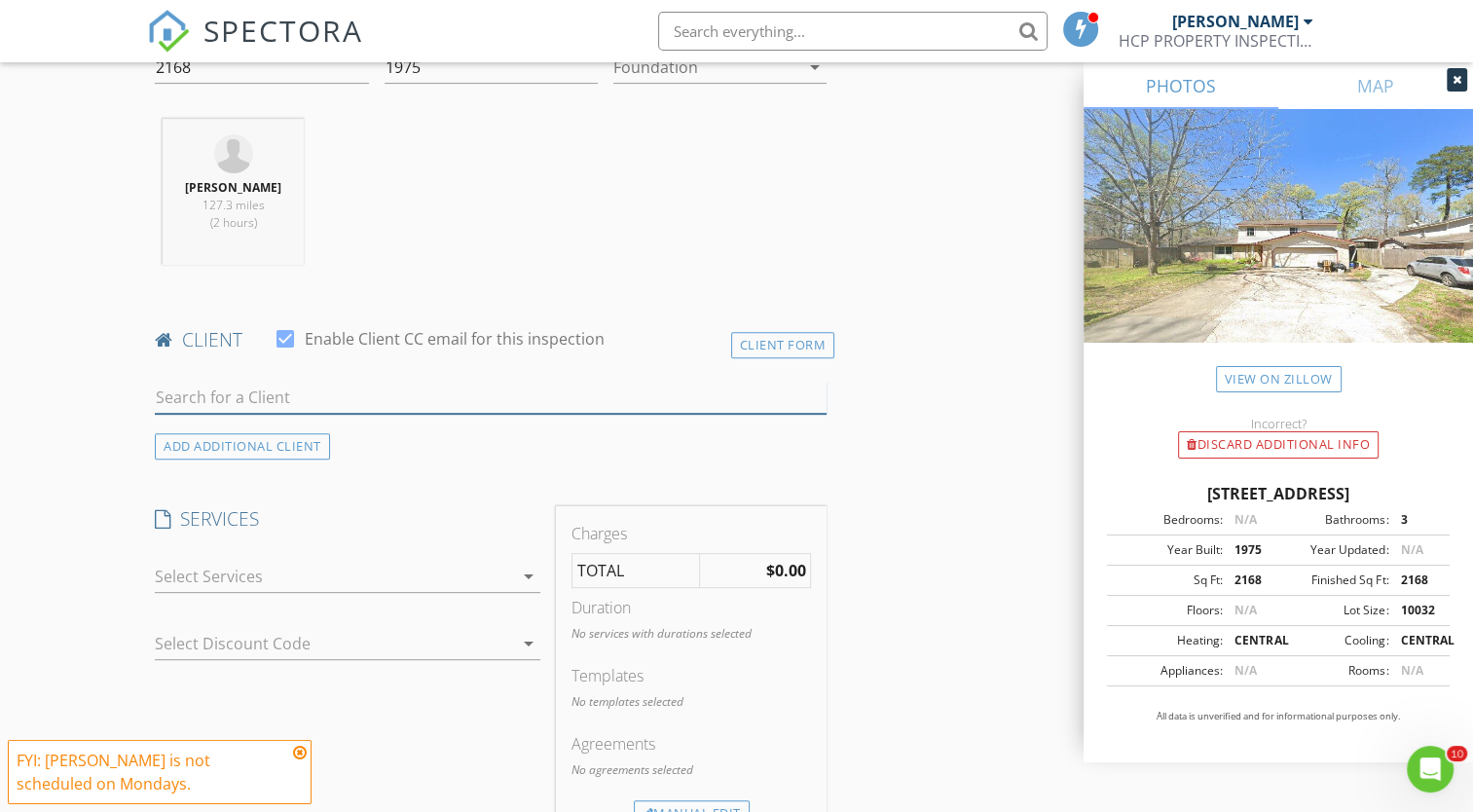 click at bounding box center [491, 397] 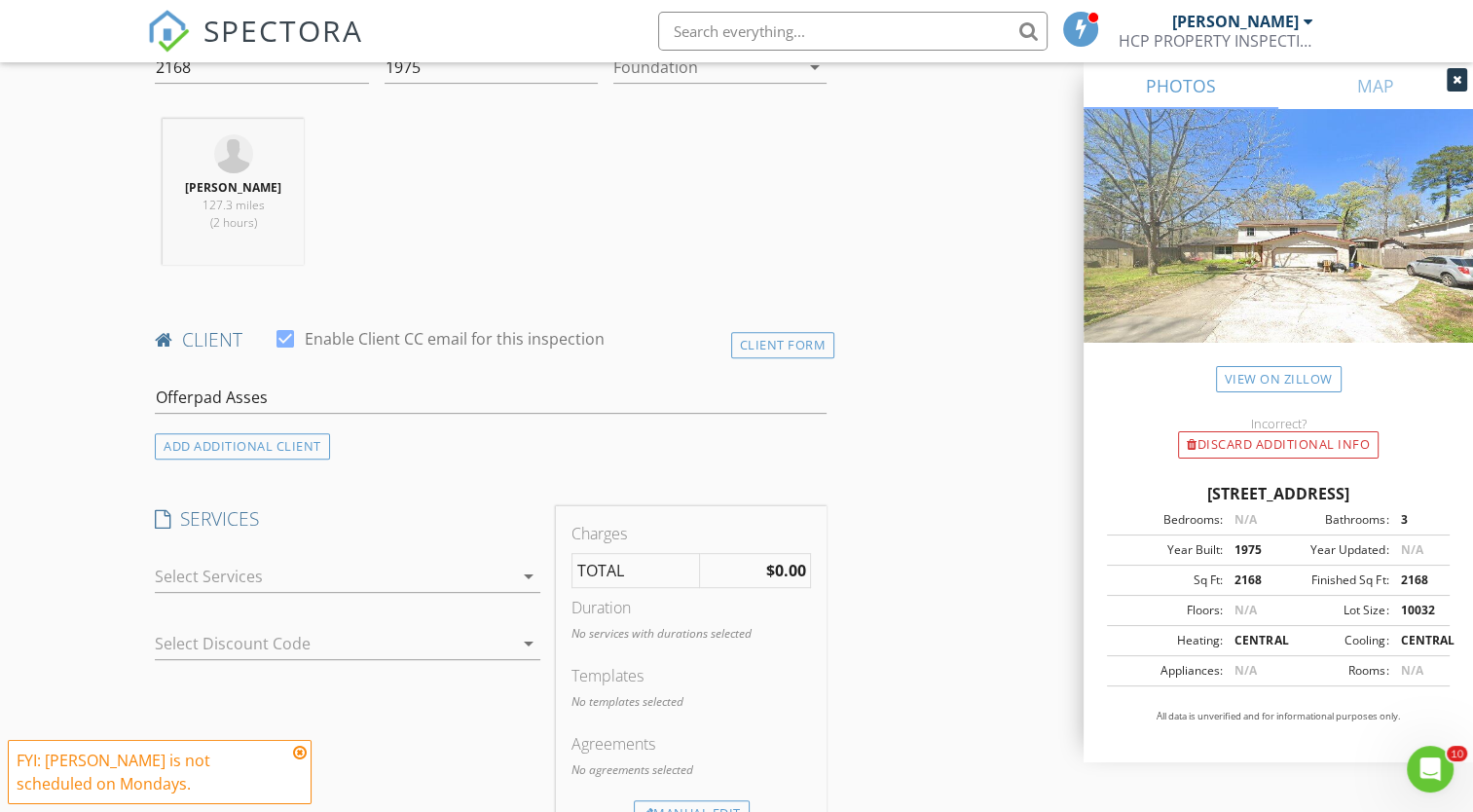 type on "Suite B" 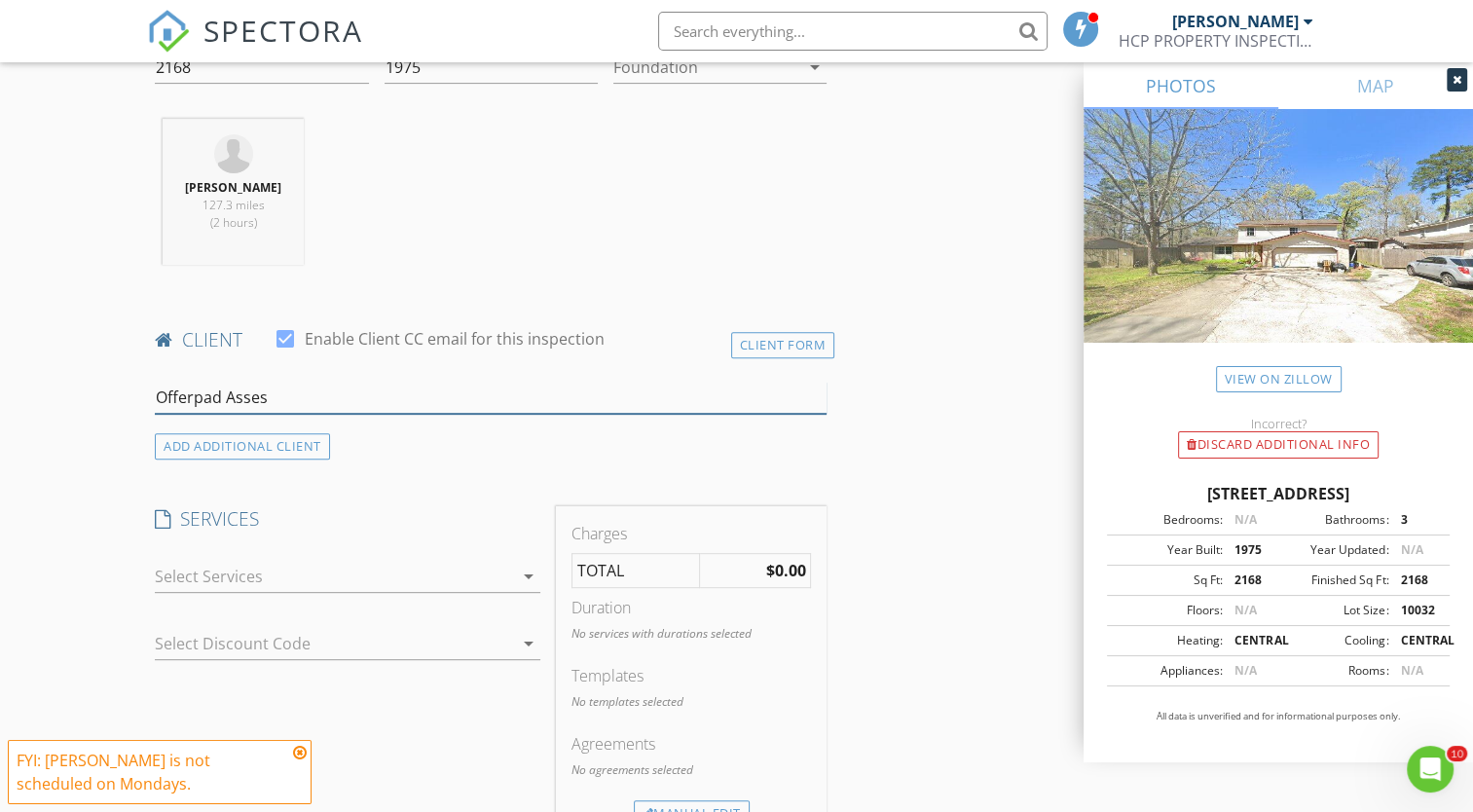 scroll, scrollTop: 672, scrollLeft: 0, axis: vertical 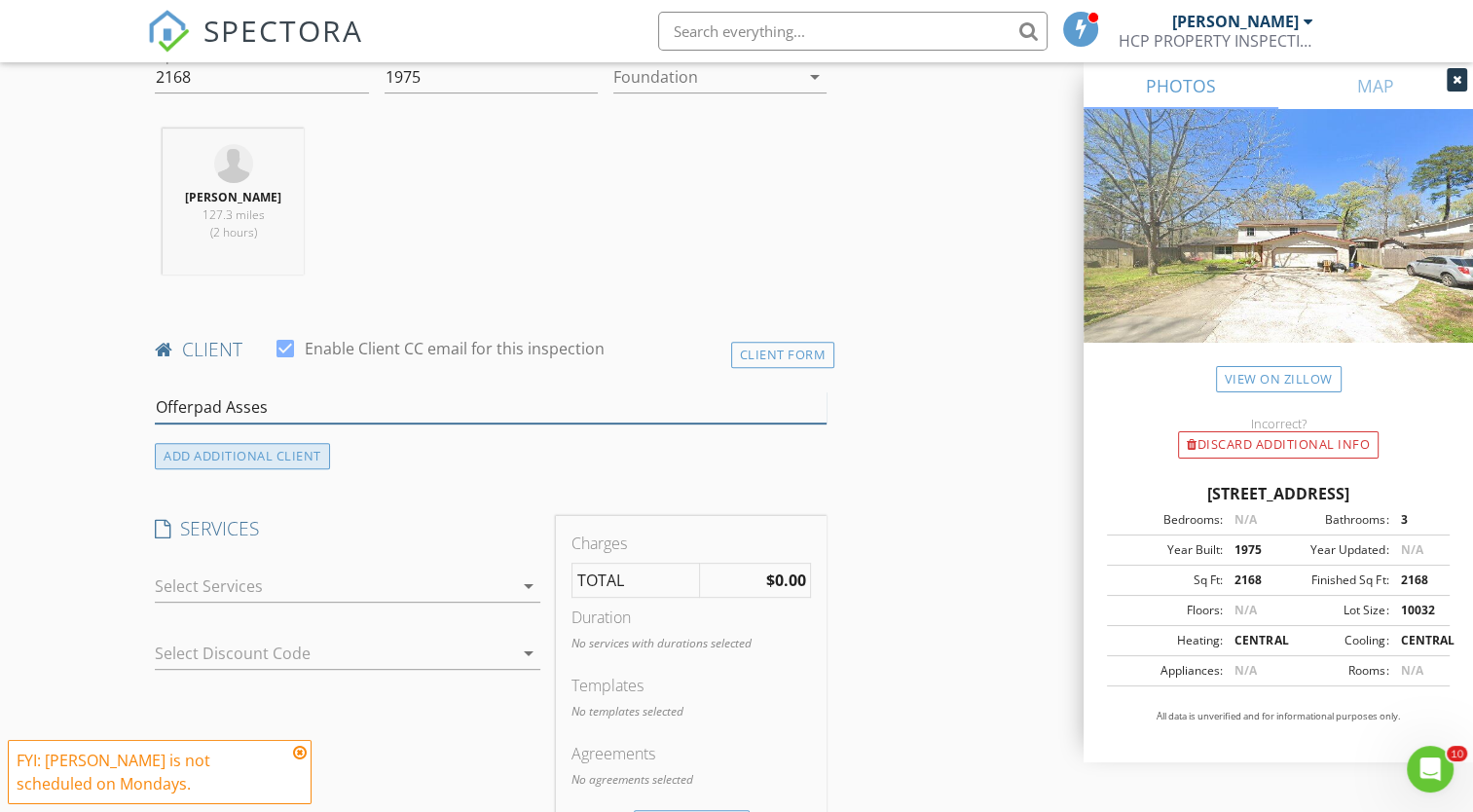 type 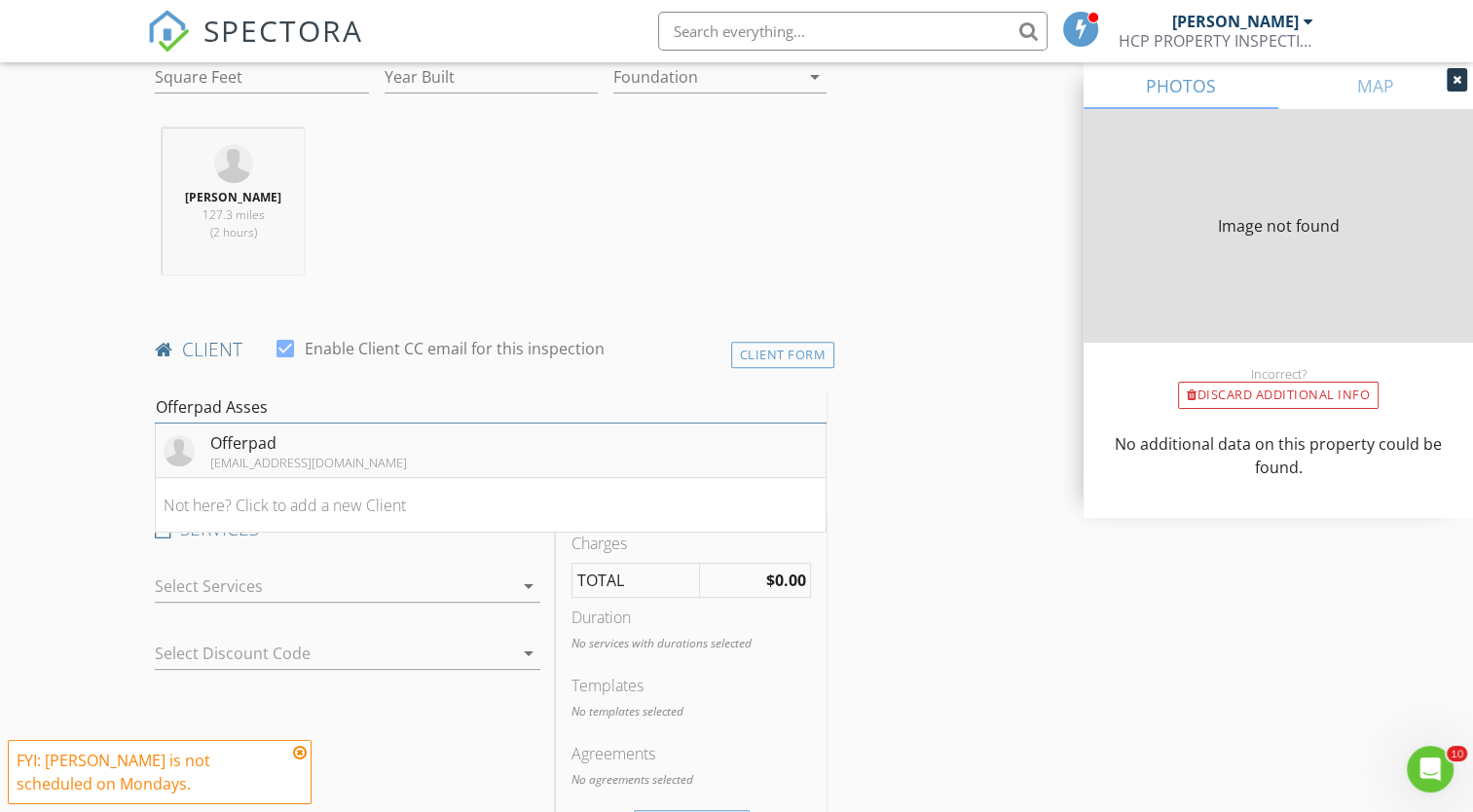 type on "2168" 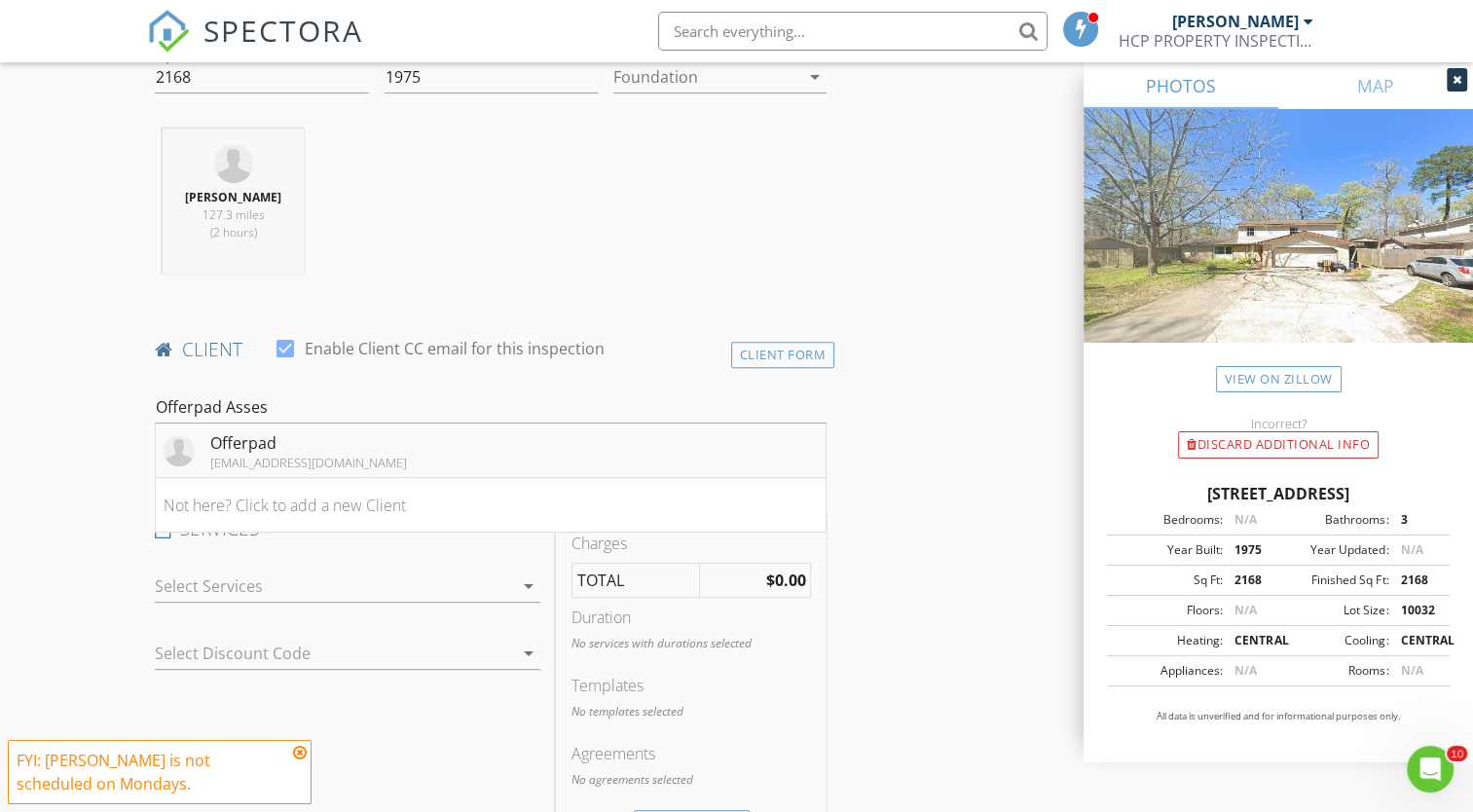 click on "Offerpad" at bounding box center (309, 443) 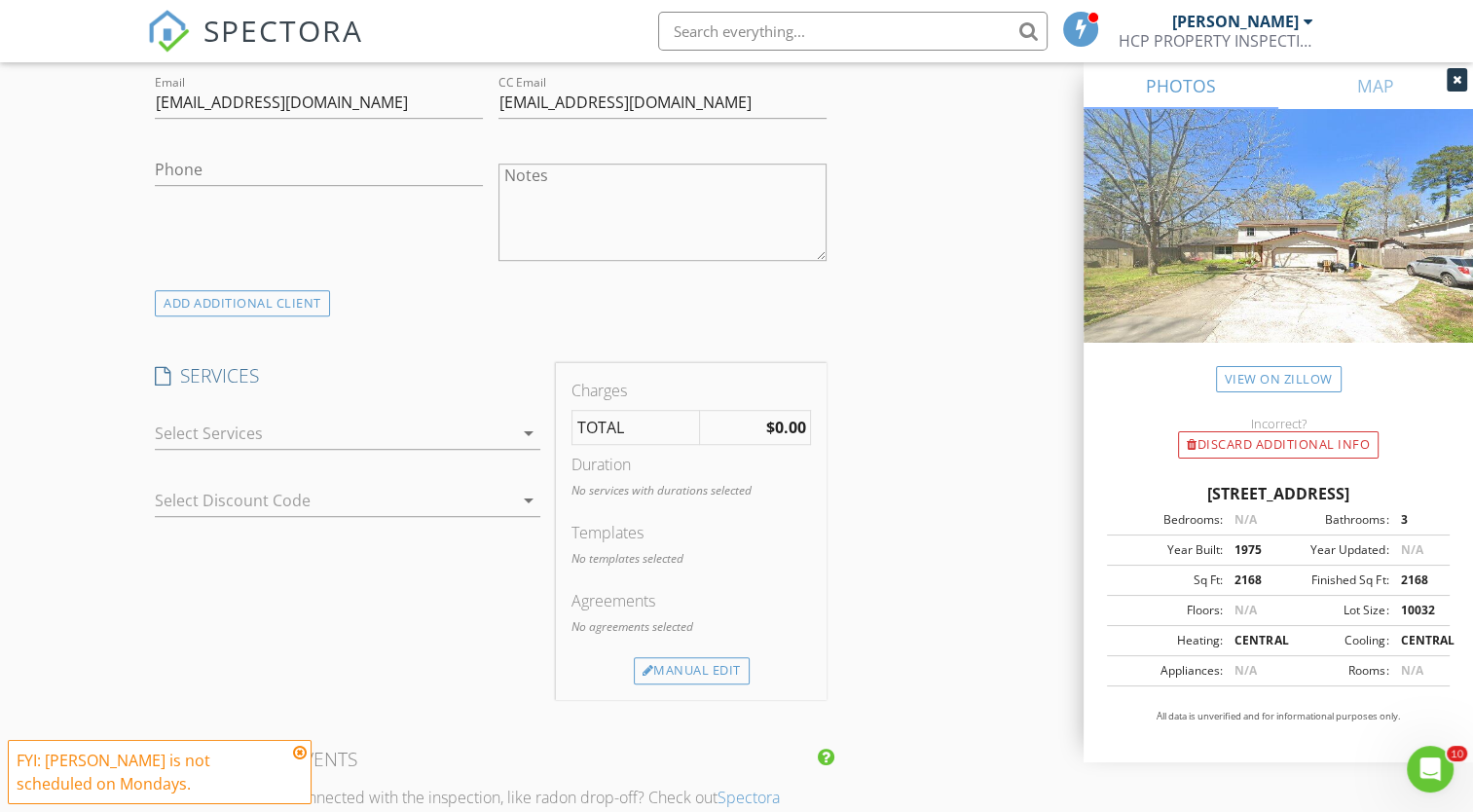 scroll, scrollTop: 1159, scrollLeft: 0, axis: vertical 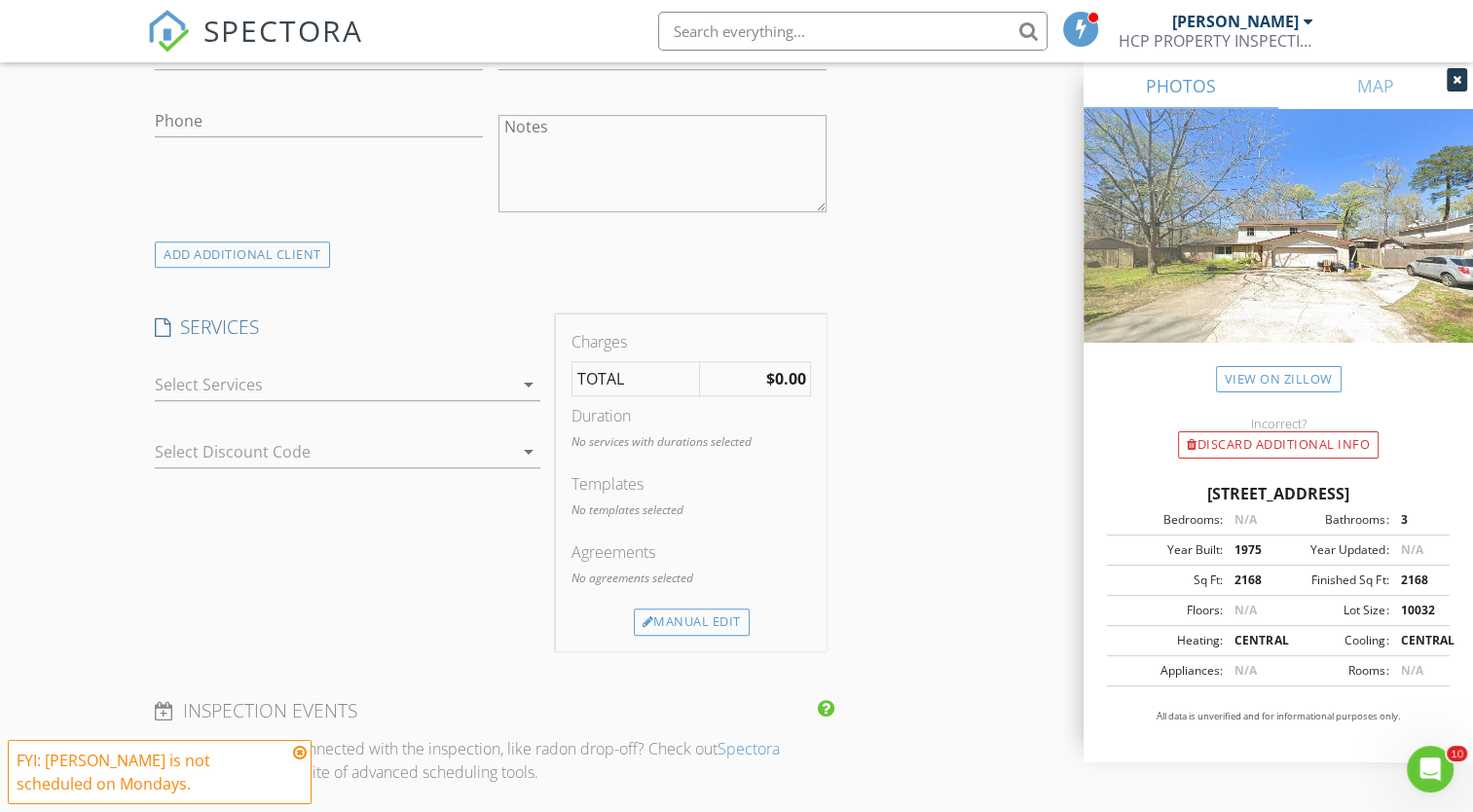 click on "arrow_drop_down" at bounding box center [529, 385] 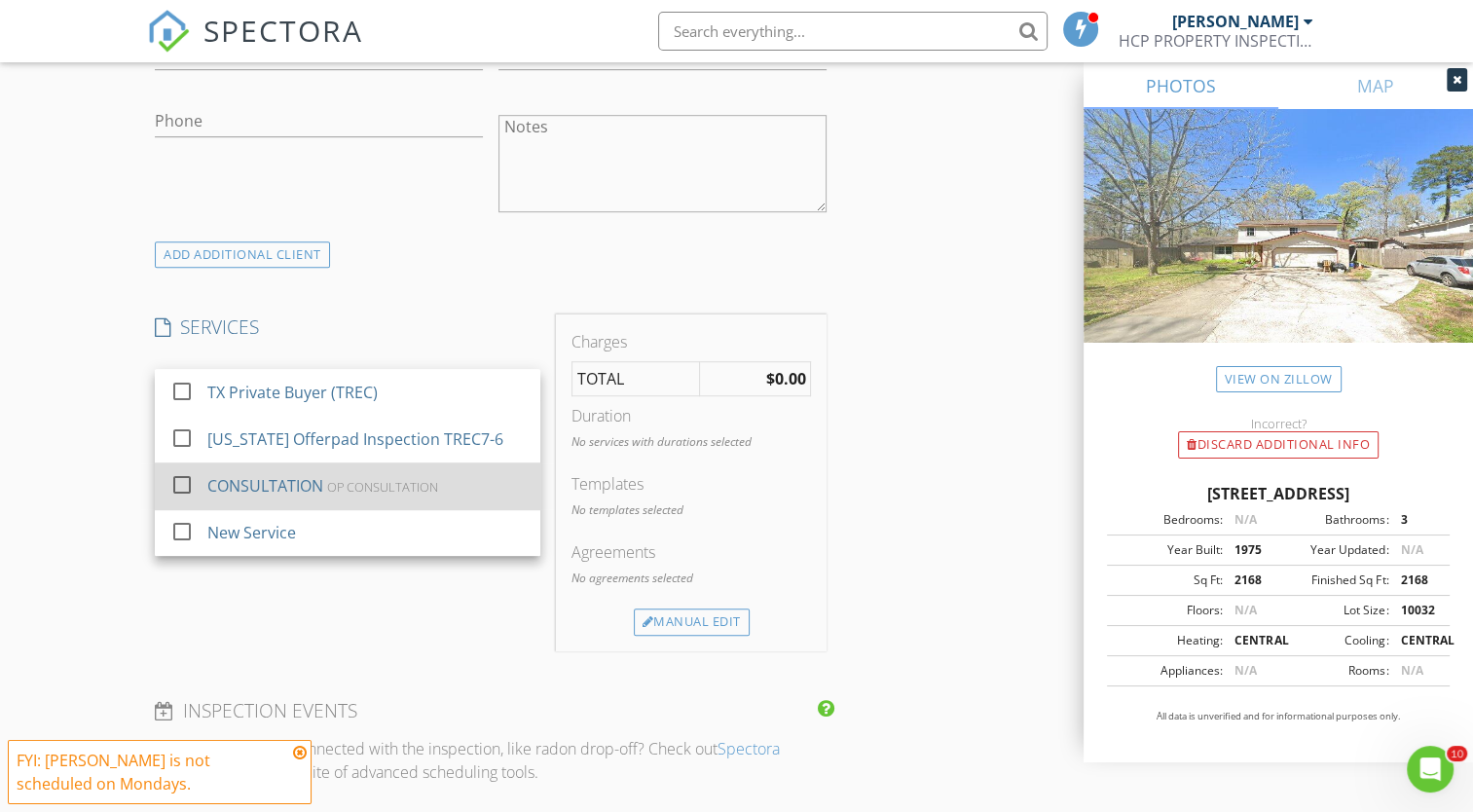 click at bounding box center [182, 485] 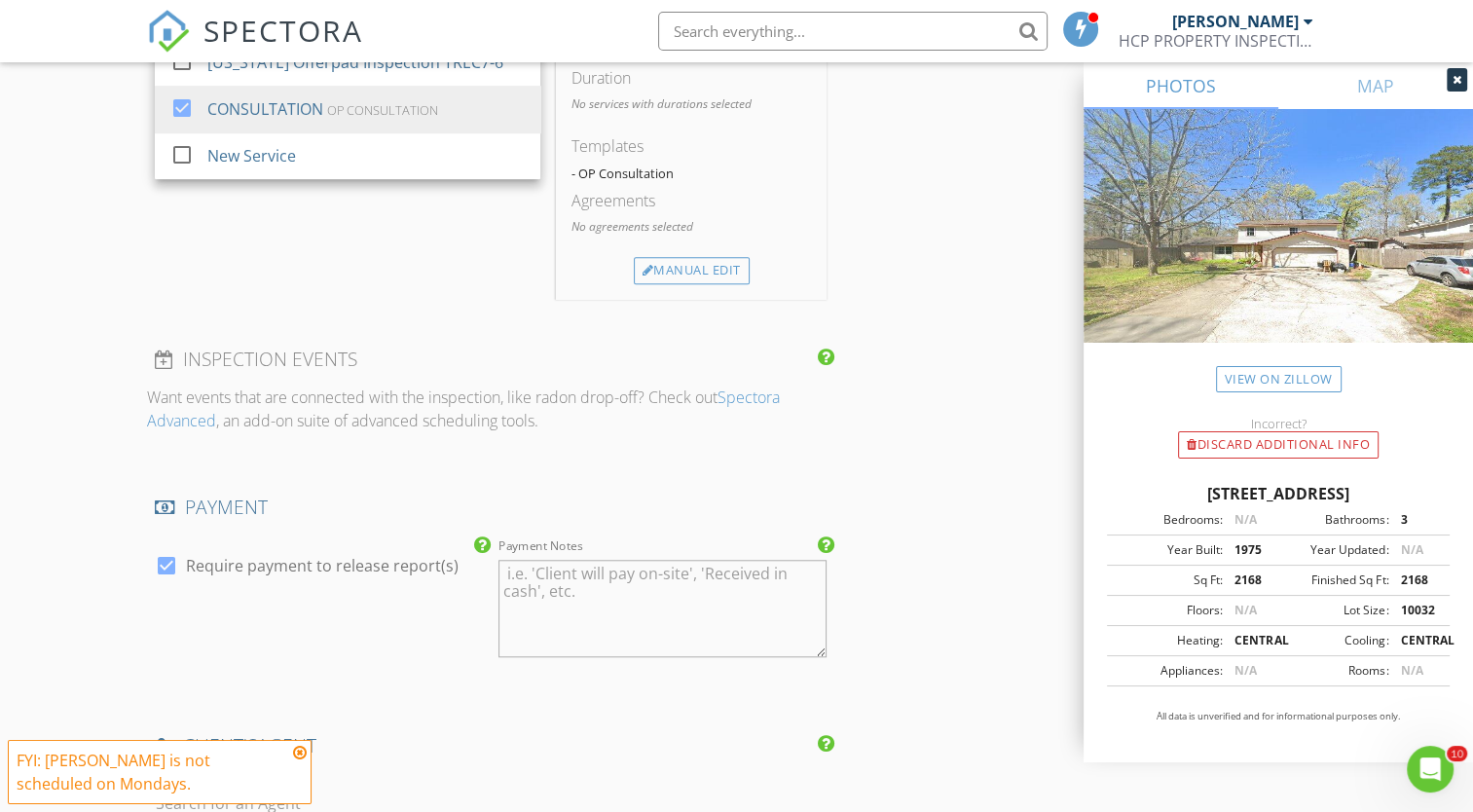 scroll, scrollTop: 1548, scrollLeft: 0, axis: vertical 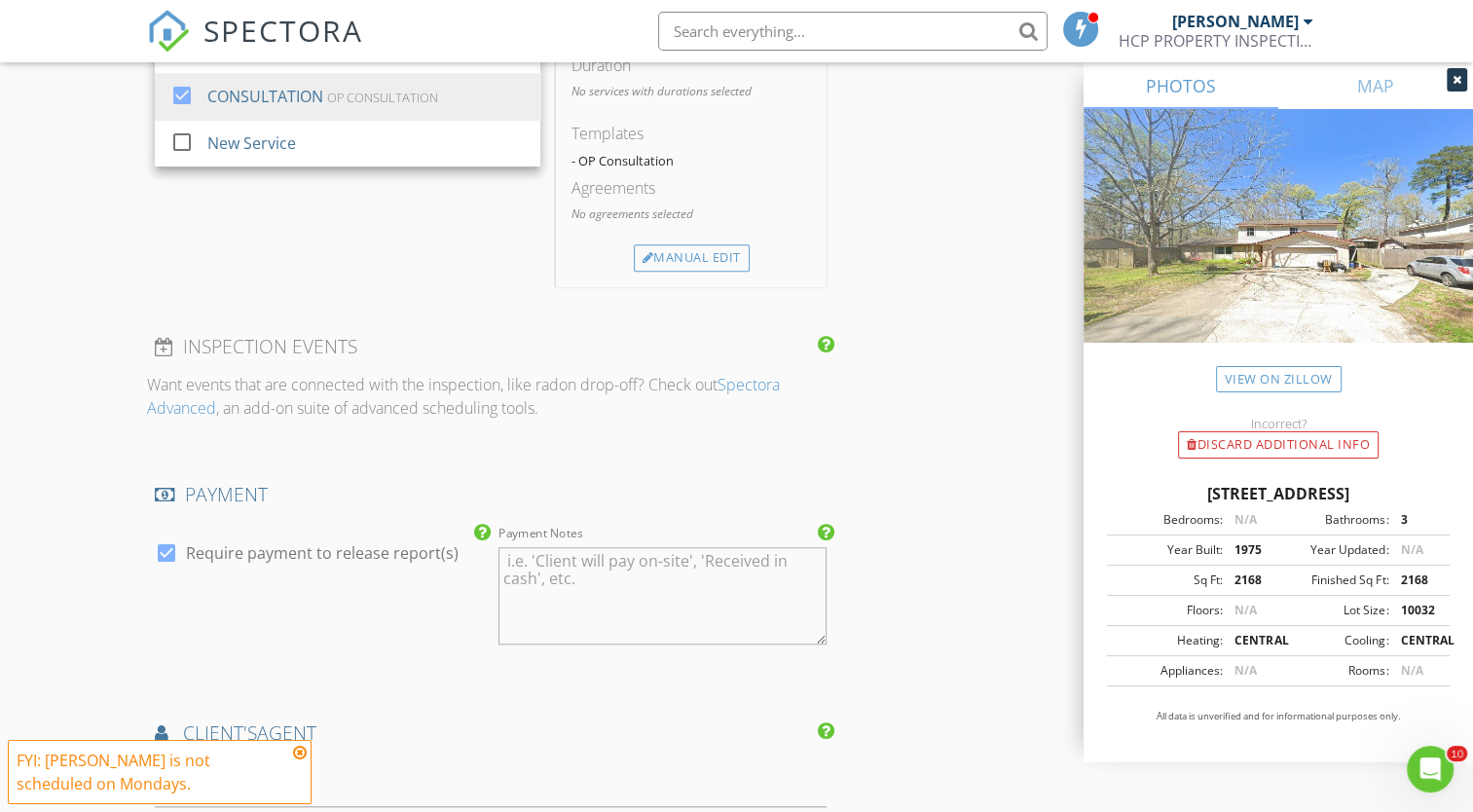 click at bounding box center (166, 553) 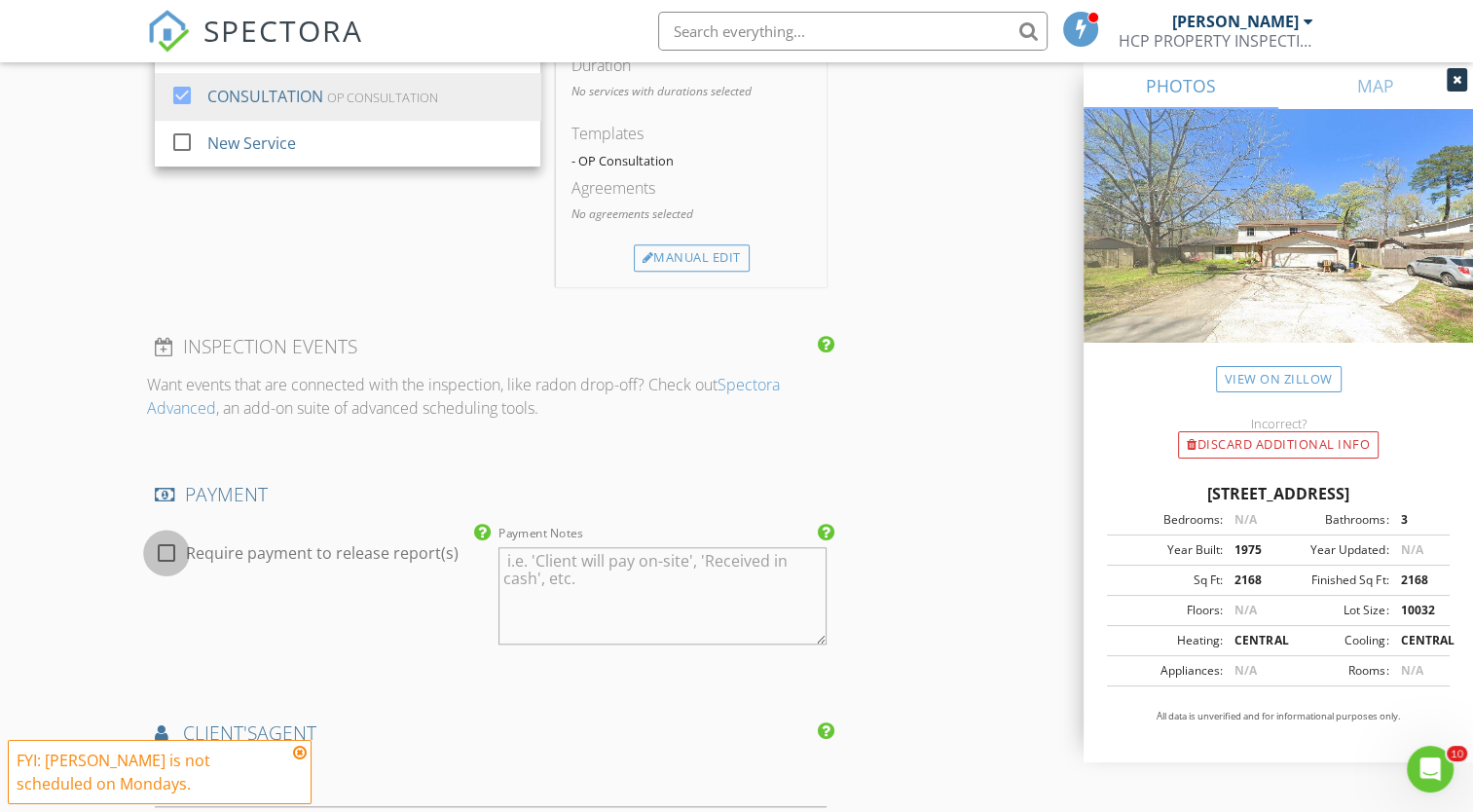 checkbox on "false" 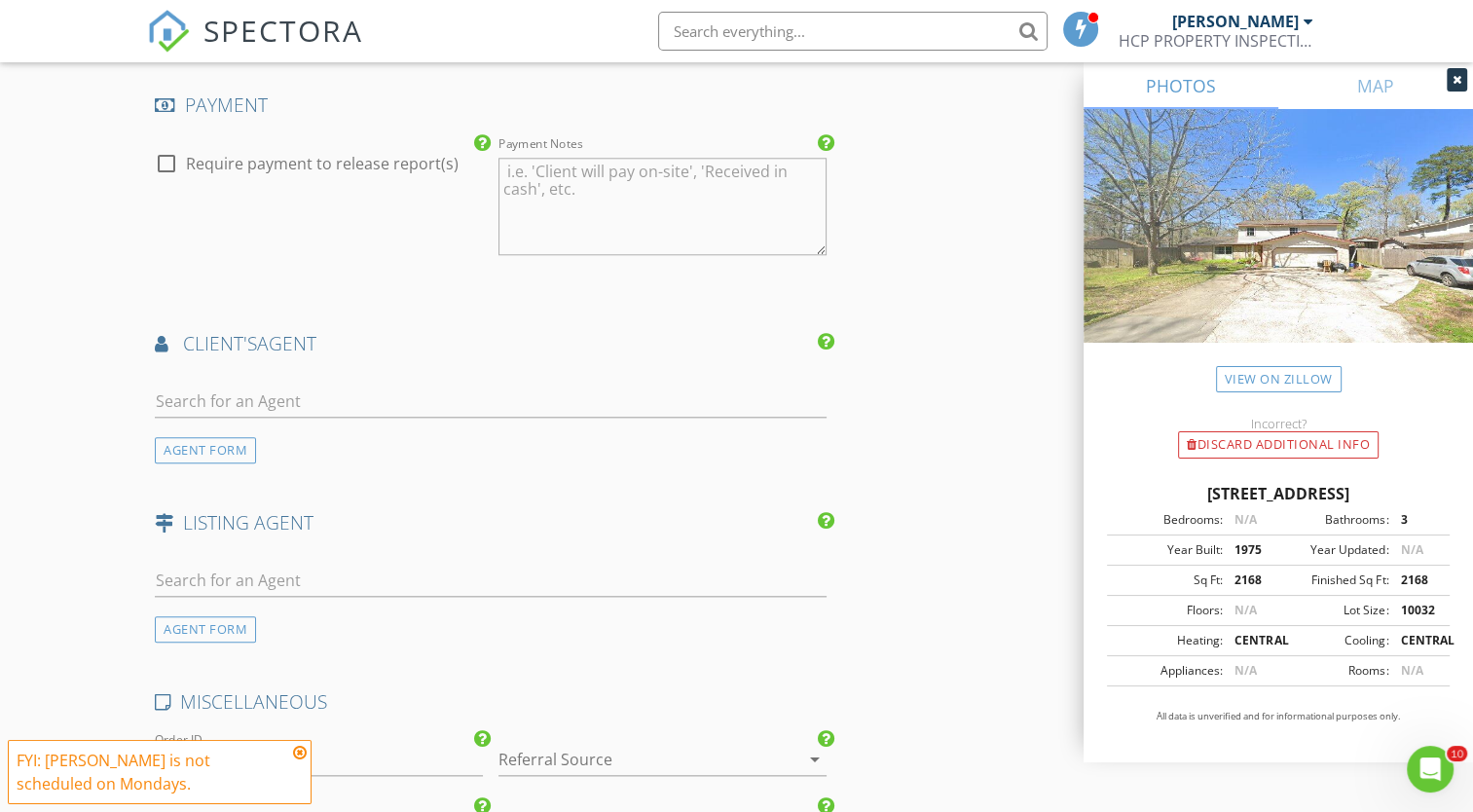scroll, scrollTop: 2132, scrollLeft: 0, axis: vertical 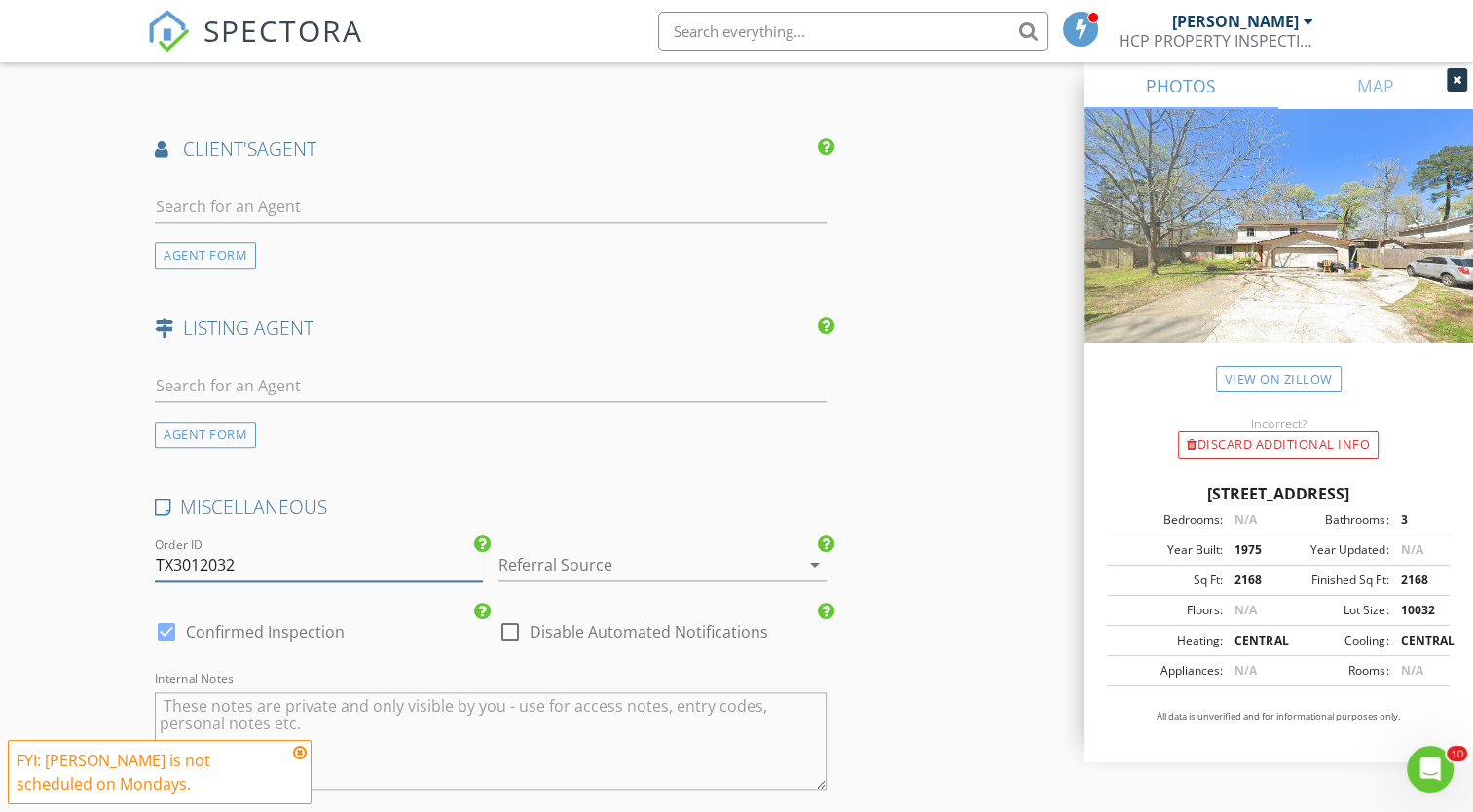 click on "TX3012032" at bounding box center (318, 565) 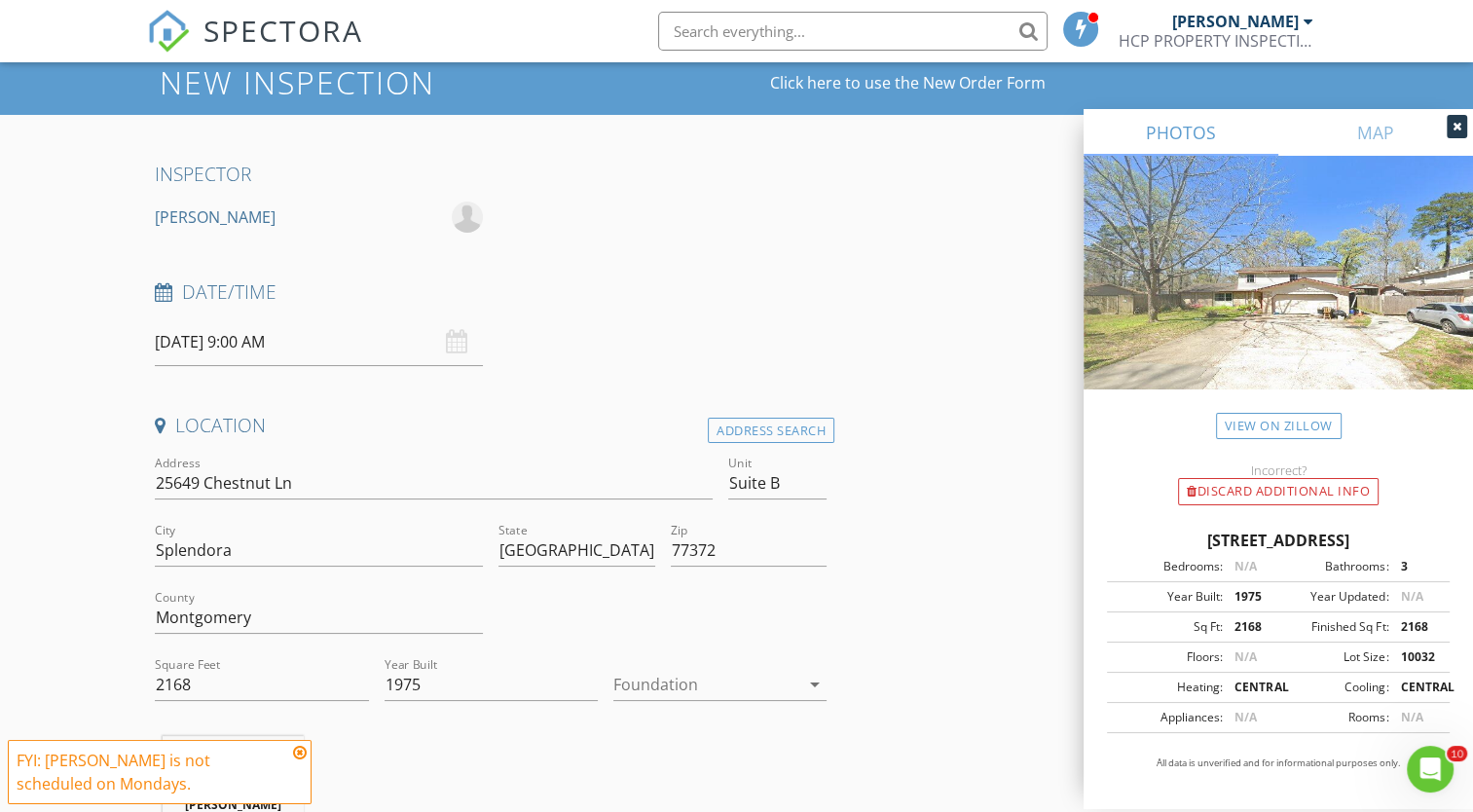 scroll, scrollTop: 0, scrollLeft: 0, axis: both 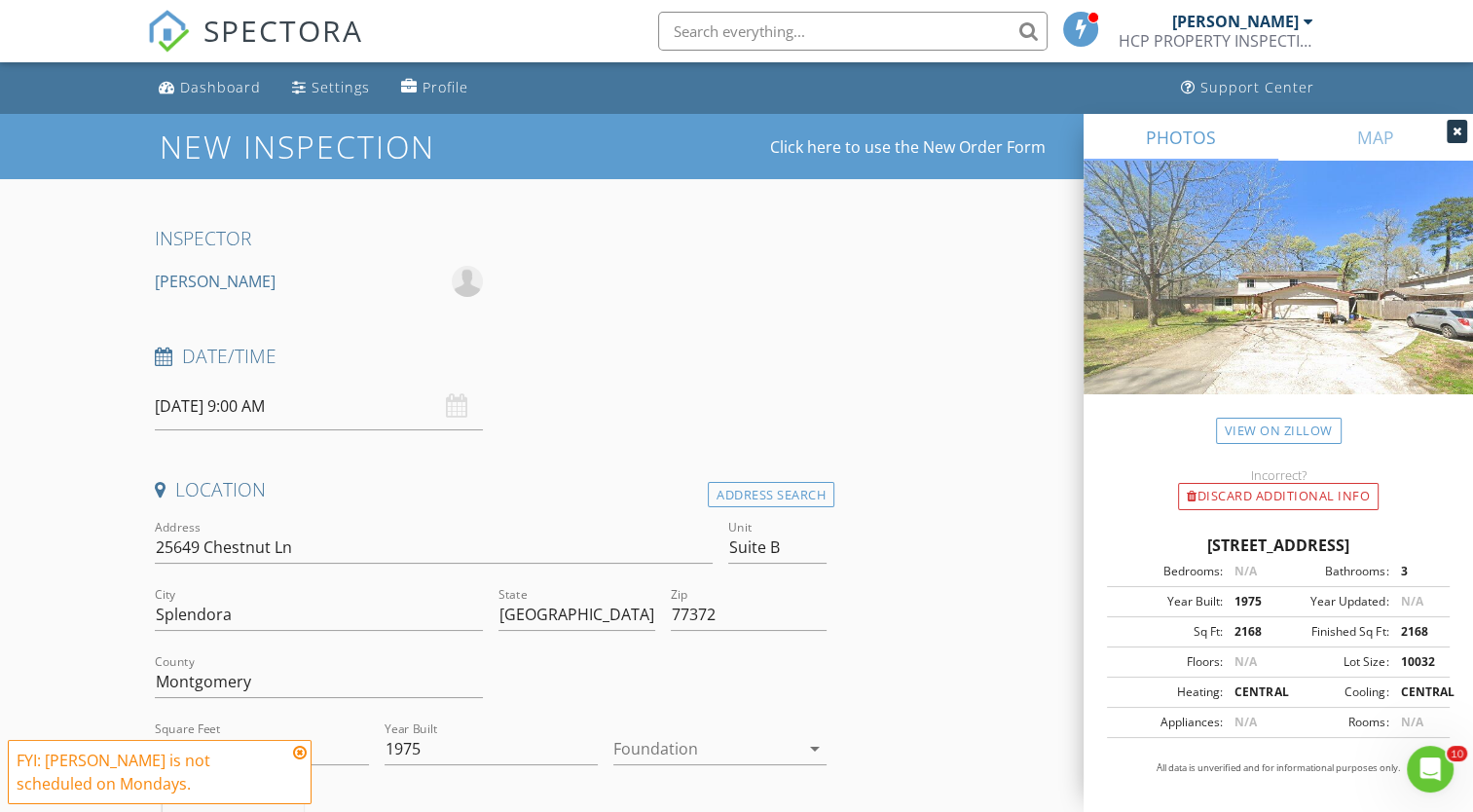 type on "TX3012034" 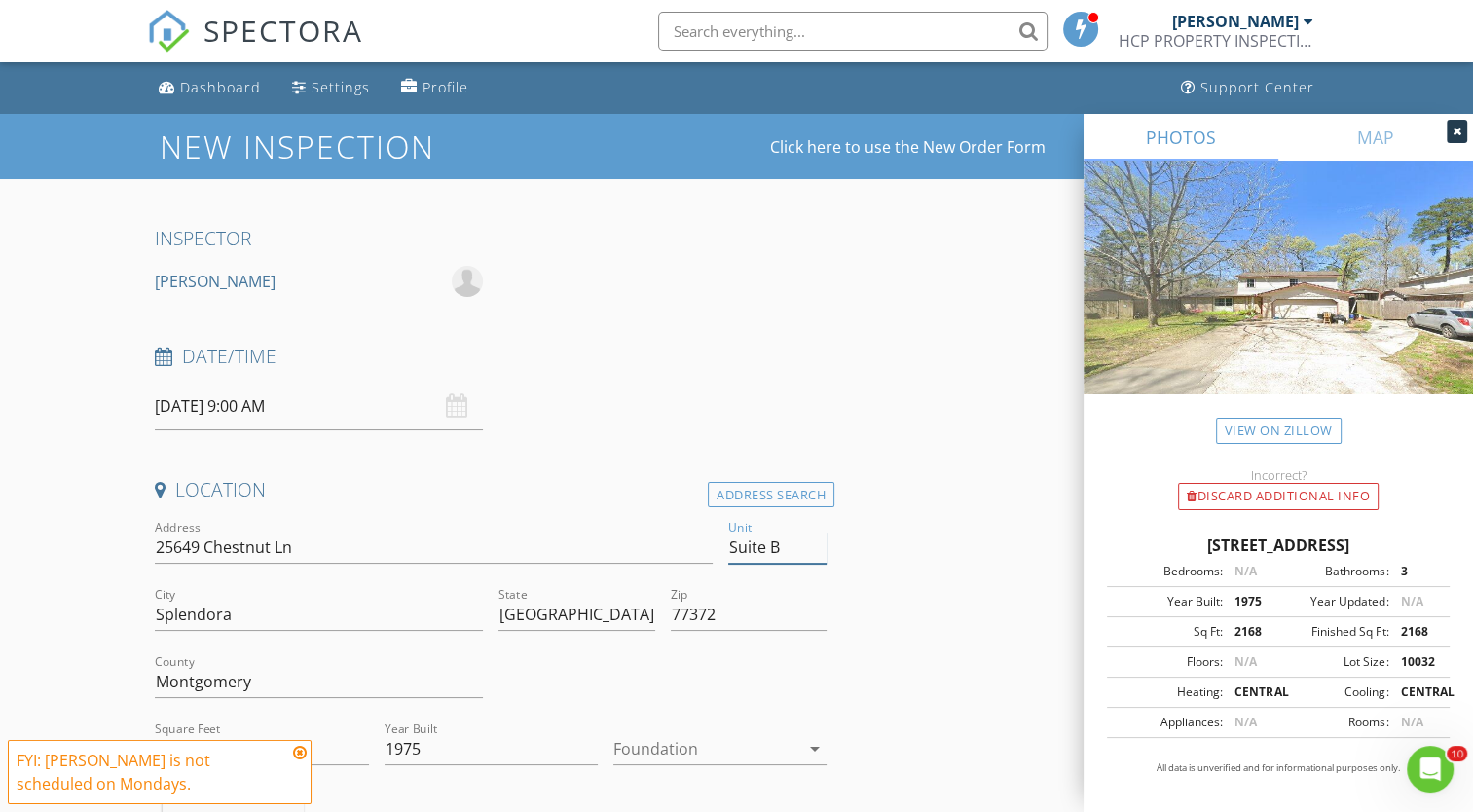 click on "Suite B" at bounding box center [778, 547] 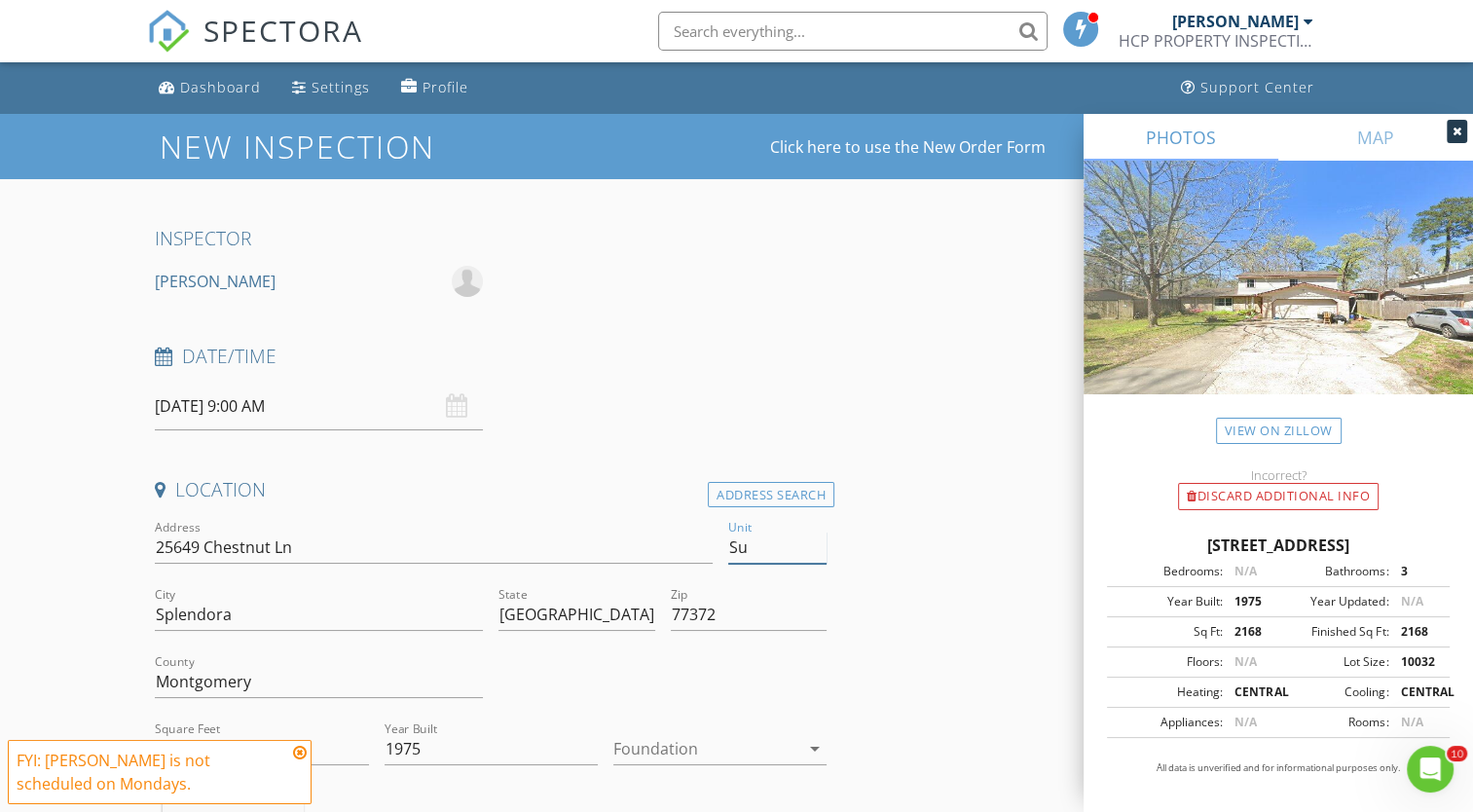 type on "S" 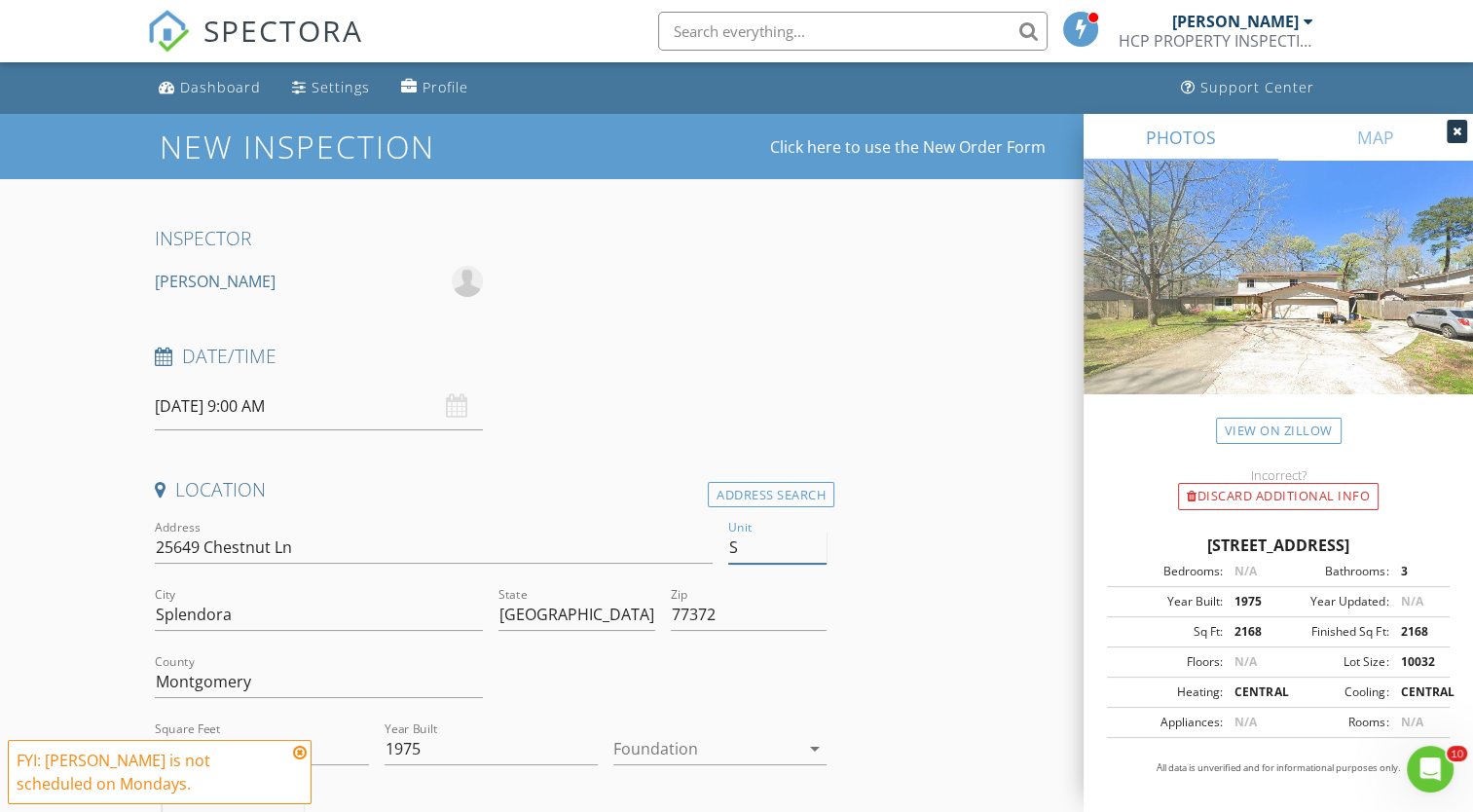 type 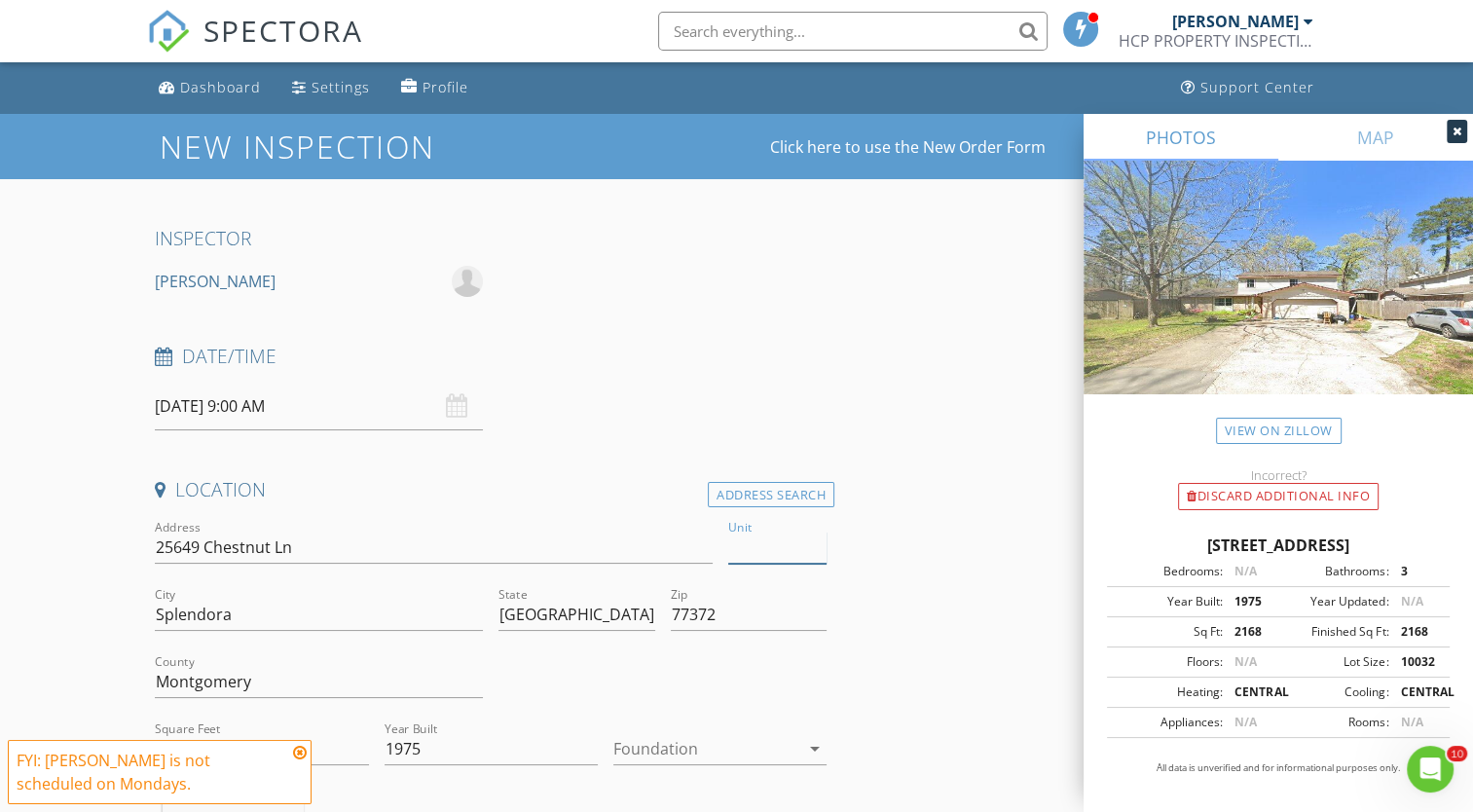 type 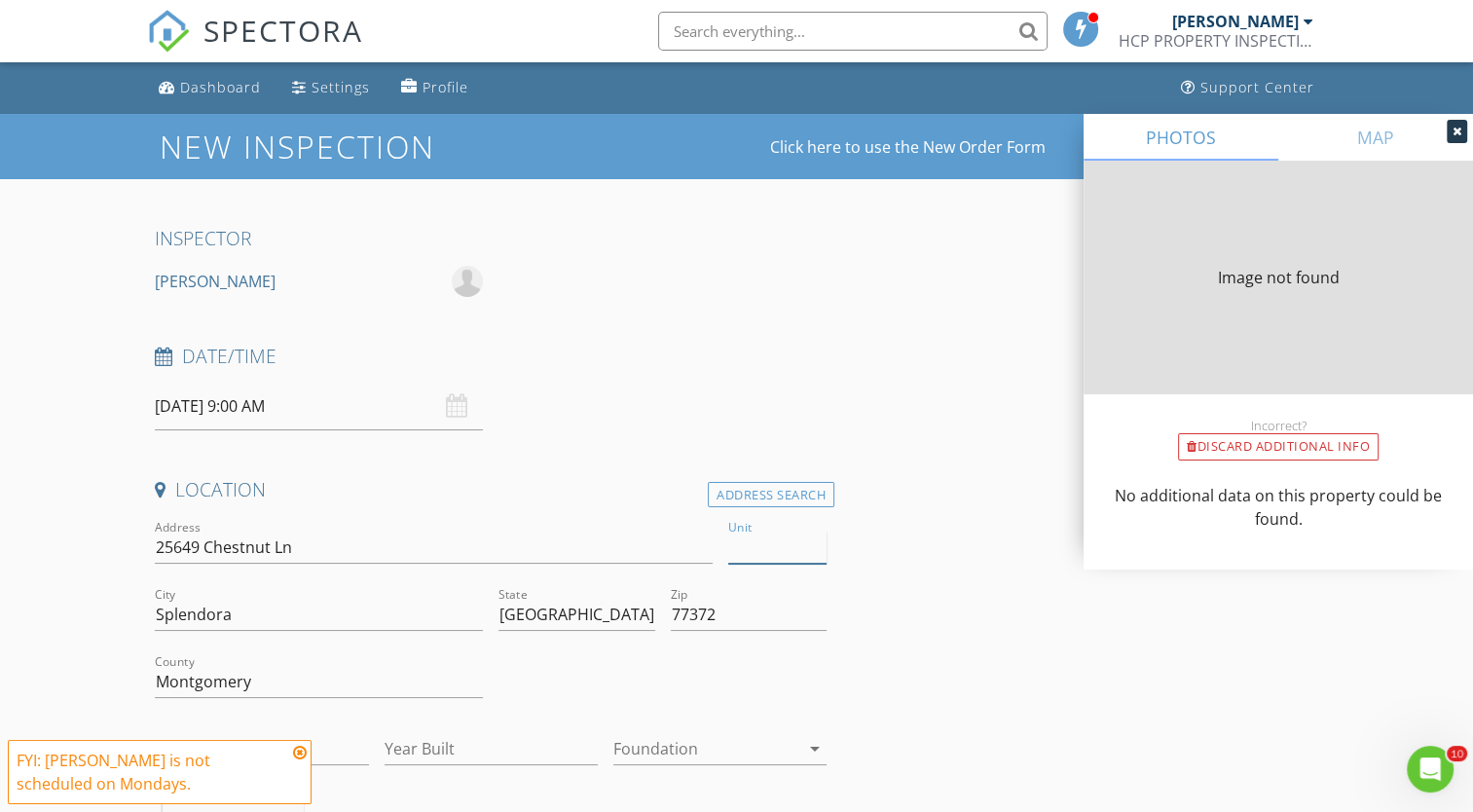 type on "2168" 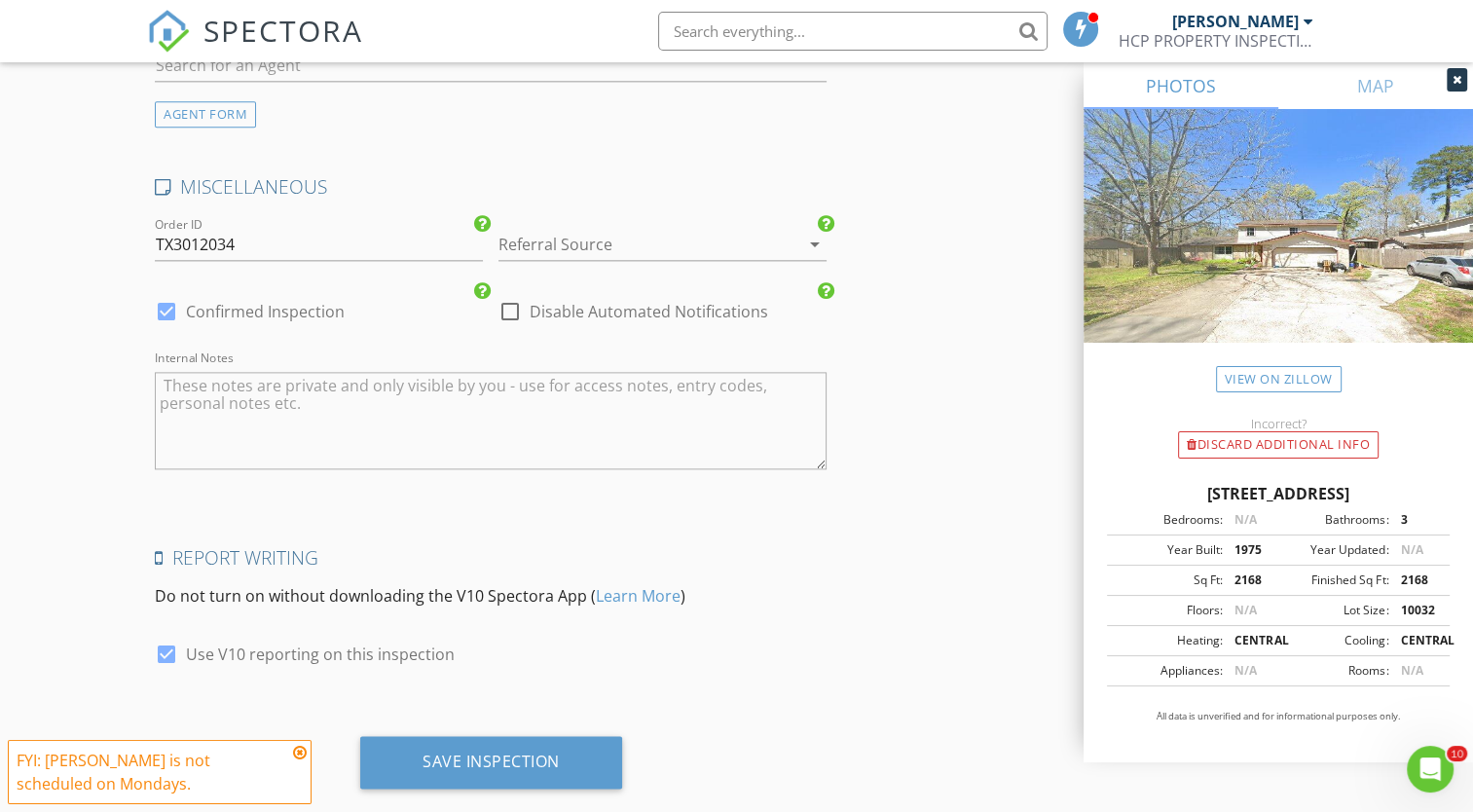 scroll, scrollTop: 2485, scrollLeft: 0, axis: vertical 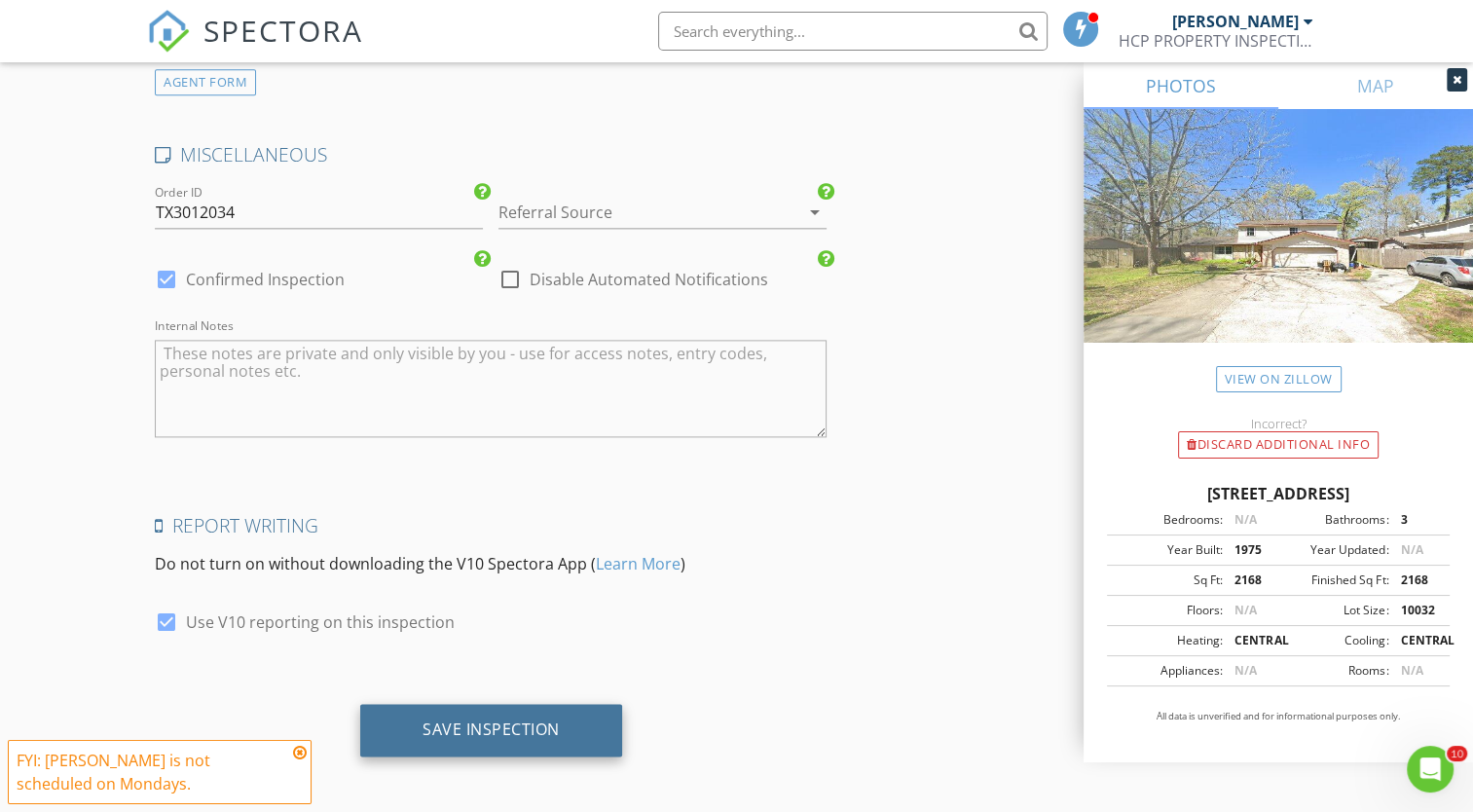 type 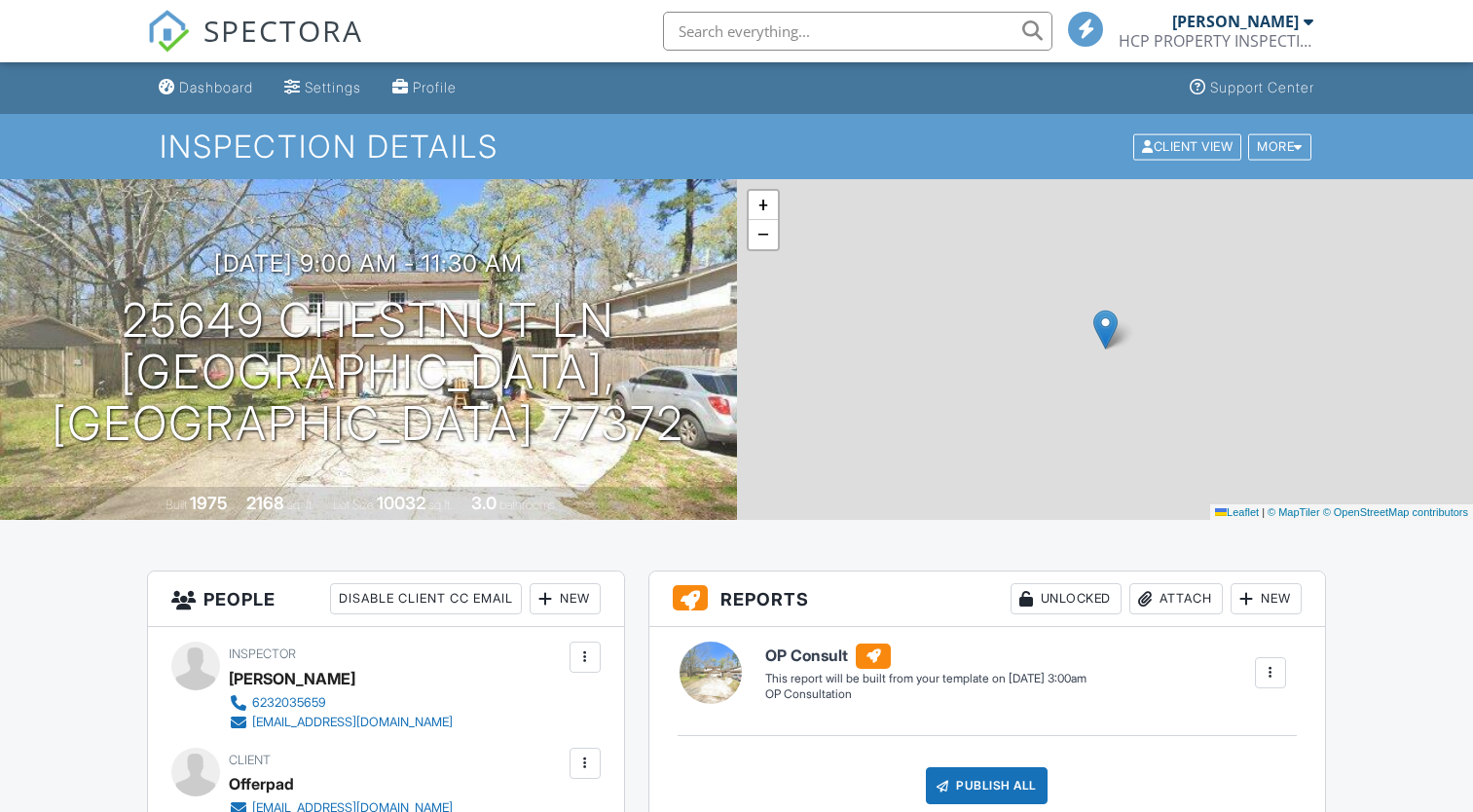 scroll, scrollTop: 0, scrollLeft: 0, axis: both 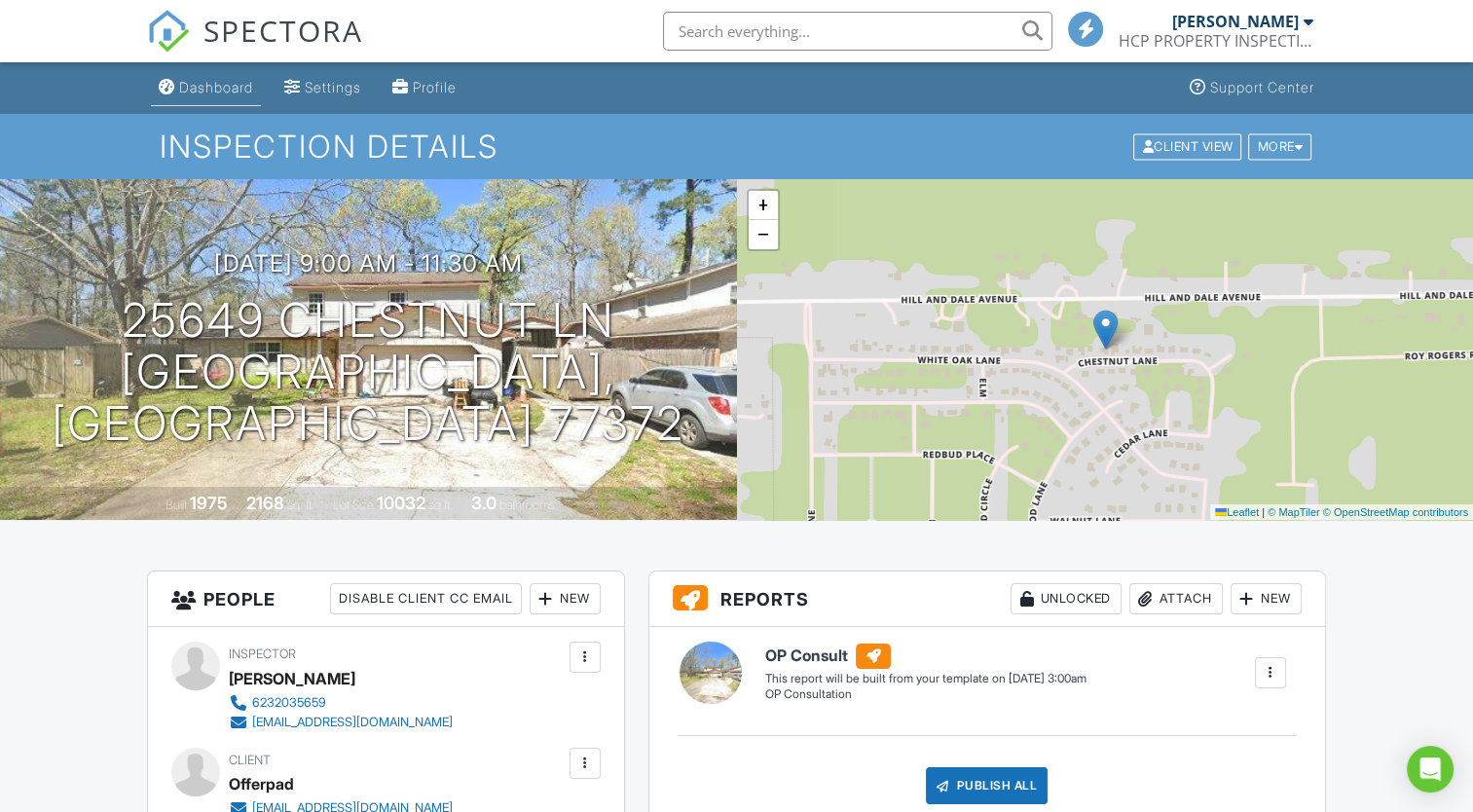 click on "Dashboard" at bounding box center (216, 87) 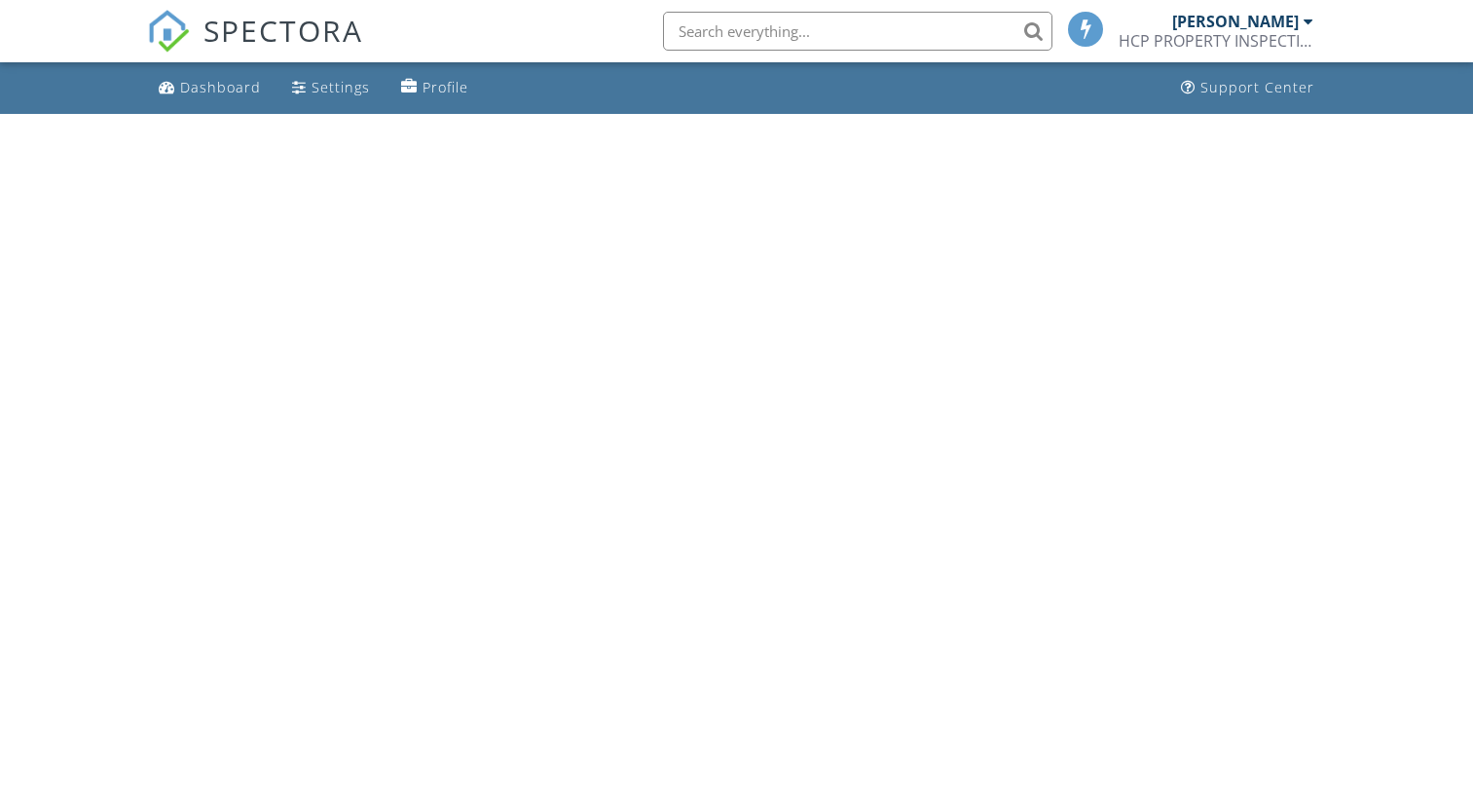 scroll, scrollTop: 0, scrollLeft: 0, axis: both 